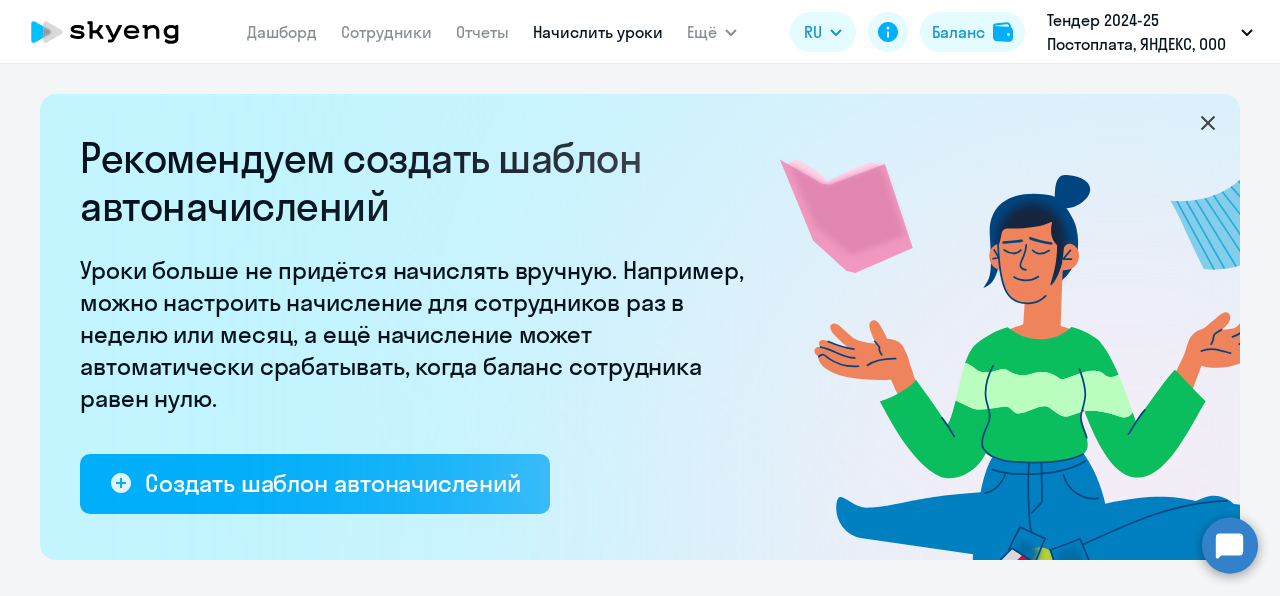 select on "10" 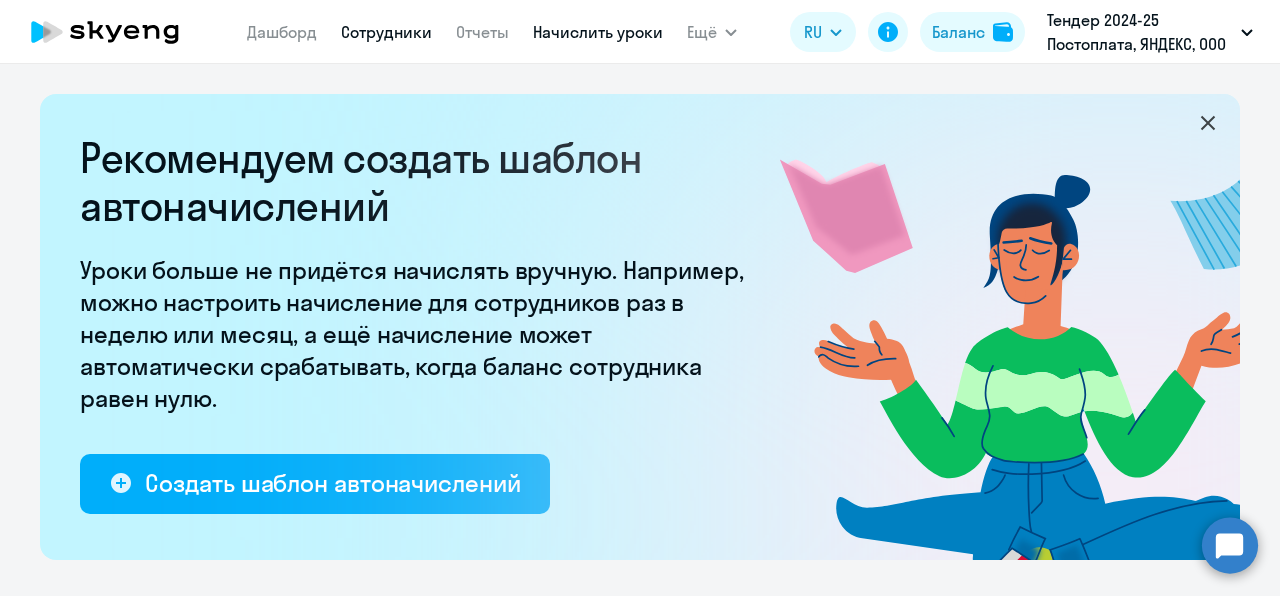 scroll, scrollTop: 0, scrollLeft: 0, axis: both 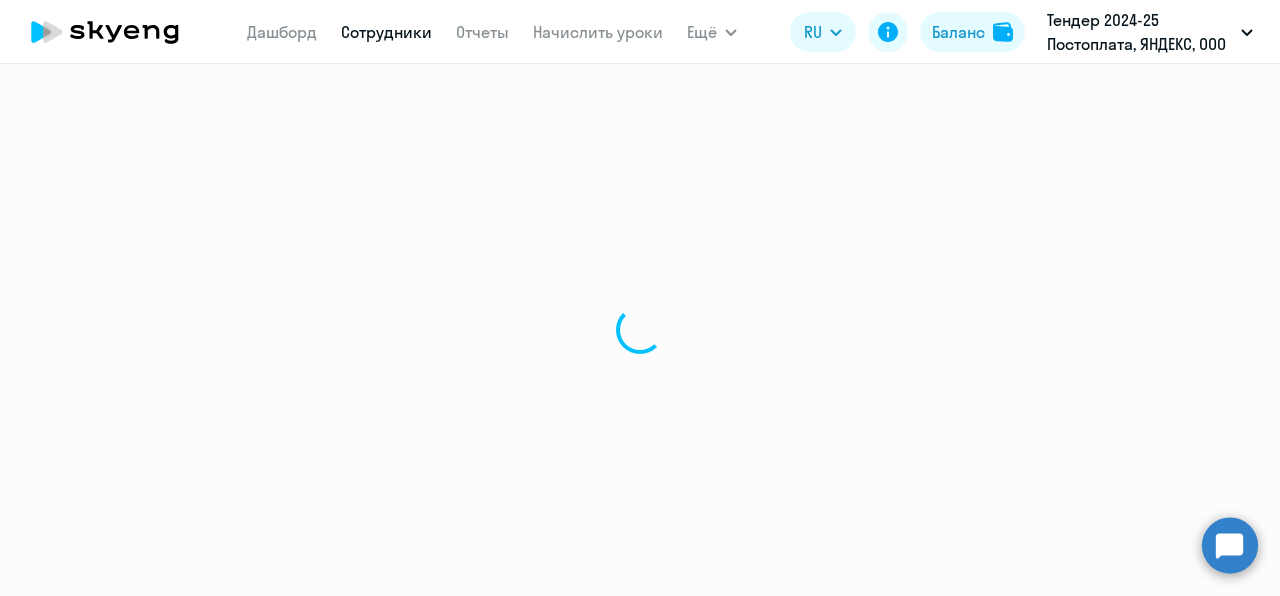 select on "30" 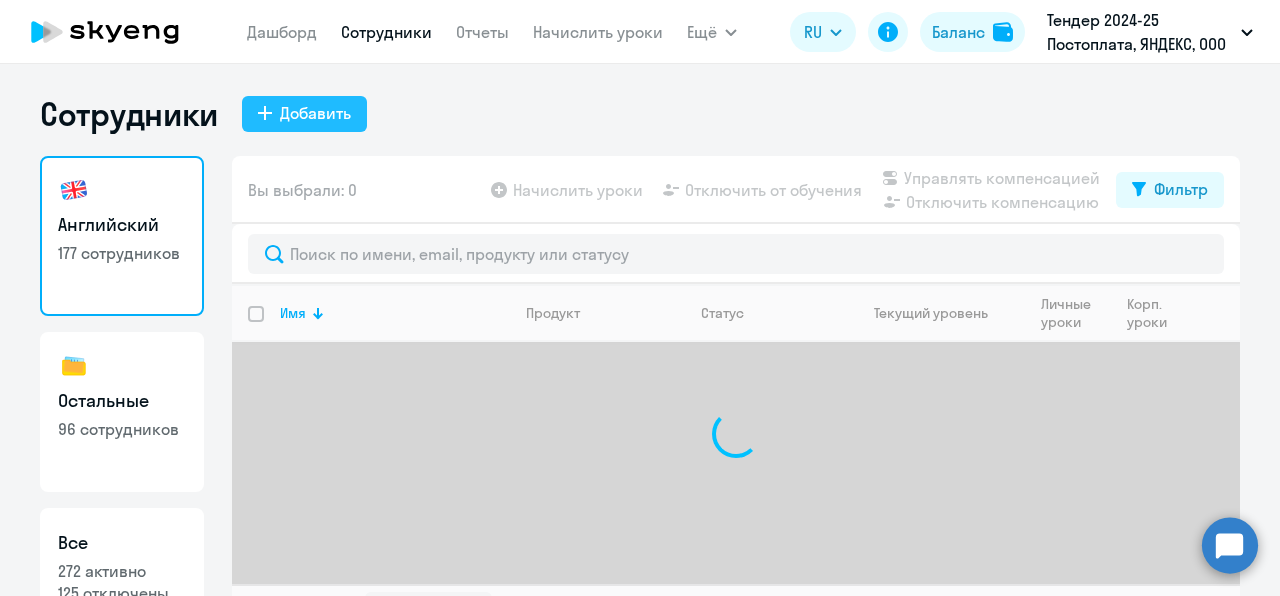 click on "Добавить" 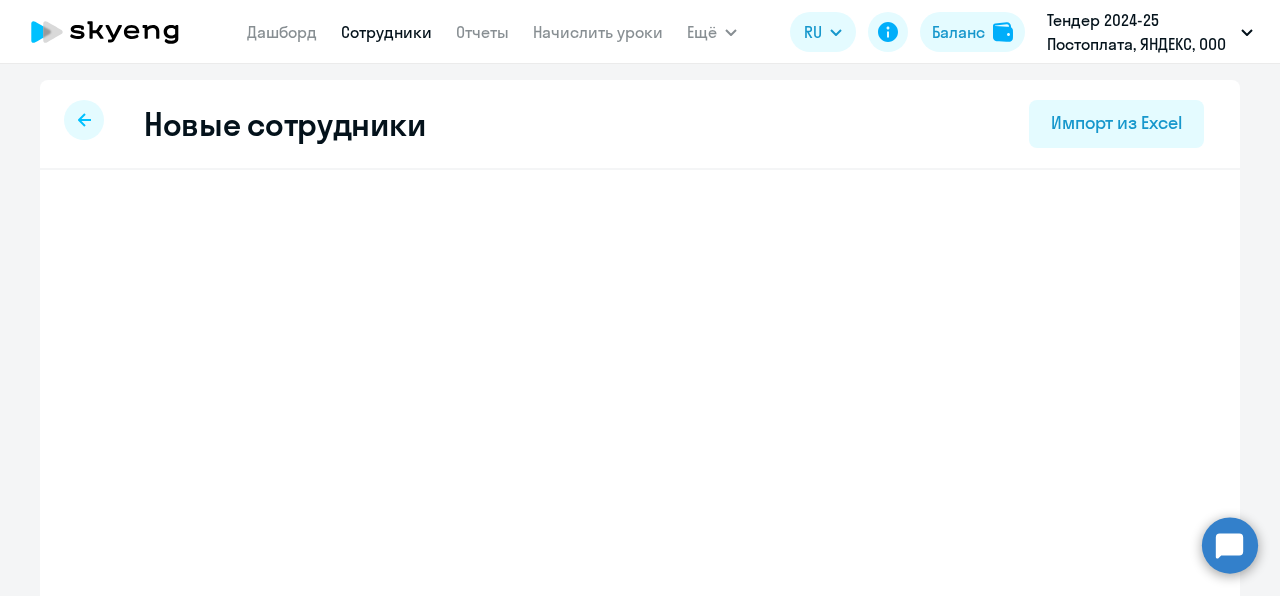 select on "english_adult_not_native_speaker" 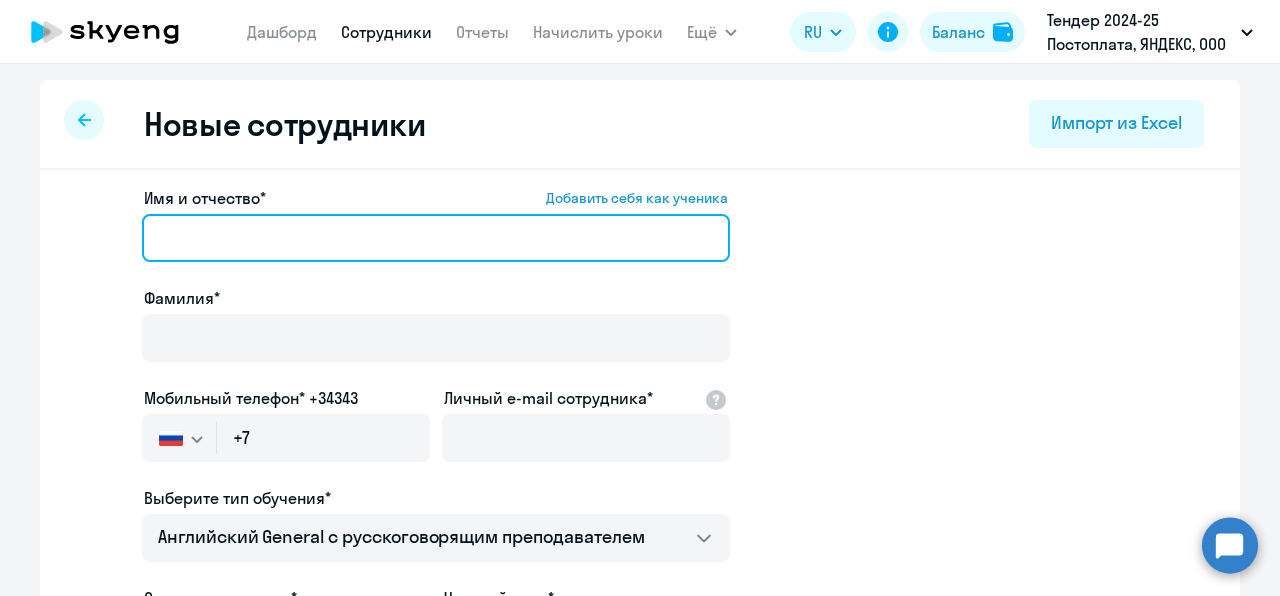 click on "Имя и отчество*  Добавить себя как ученика" at bounding box center (436, 238) 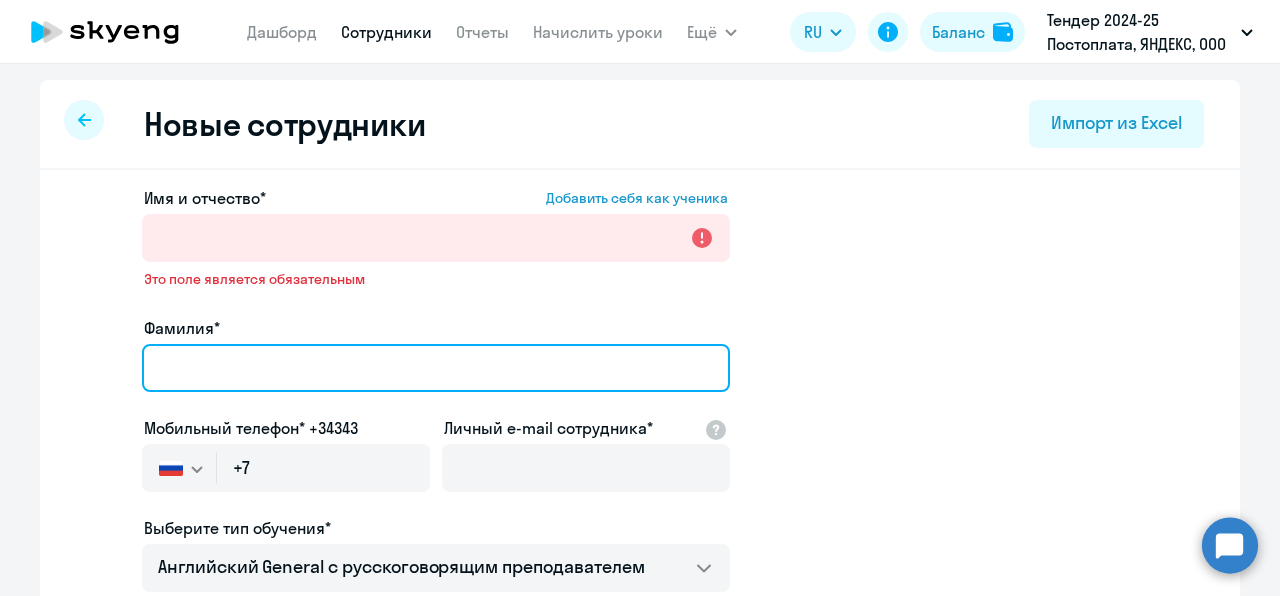 click on "Фамилия*" at bounding box center (436, 368) 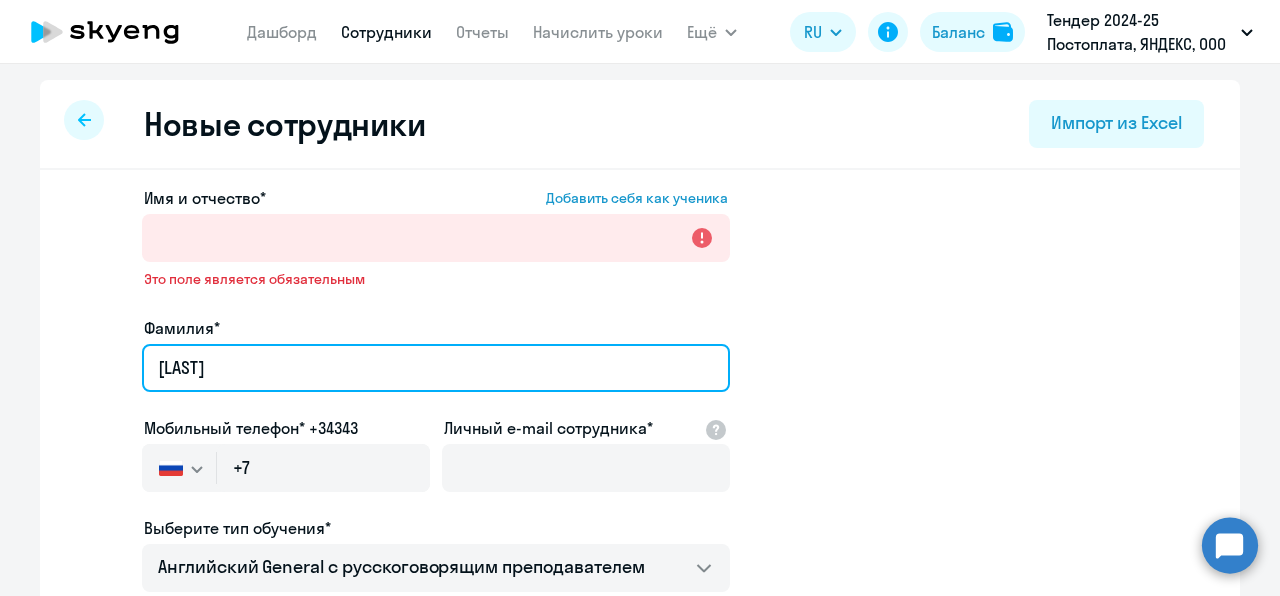 type on "[LAST]" 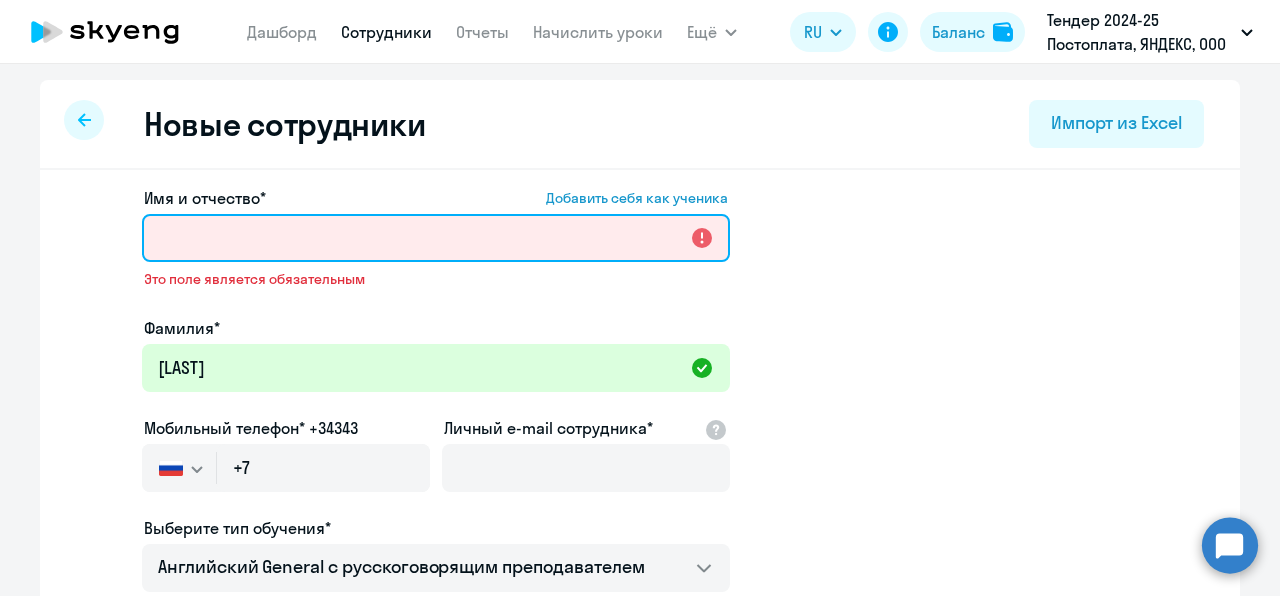 click on "Имя и отчество*  Добавить себя как ученика" at bounding box center (436, 238) 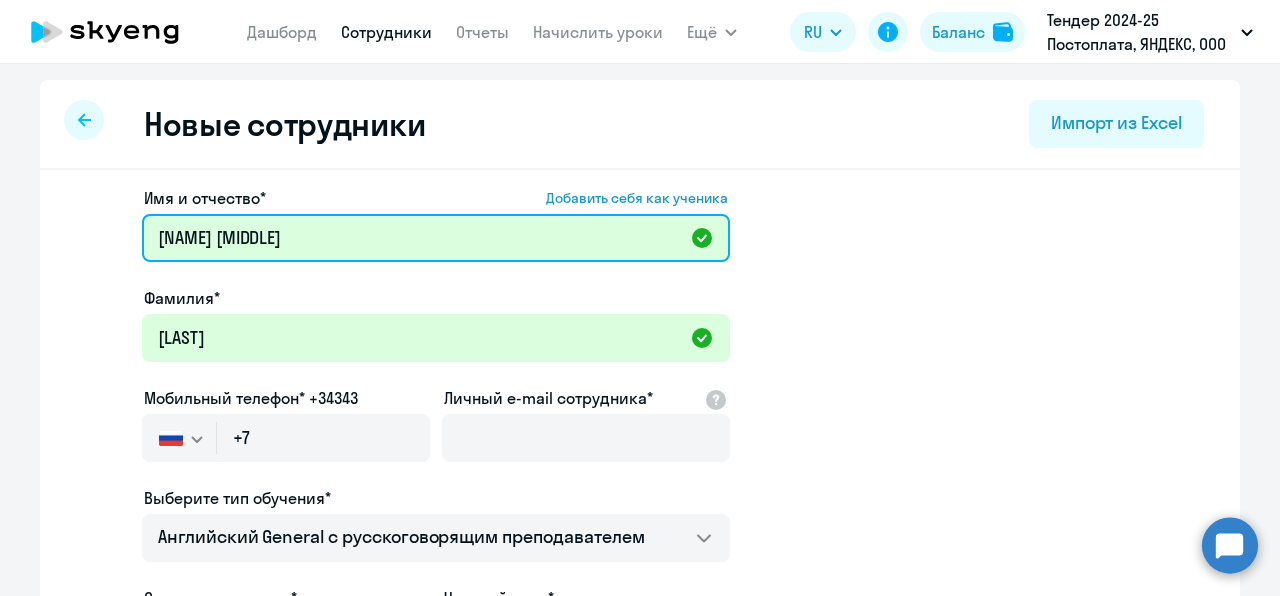 type on "[NAME] [MIDDLE]" 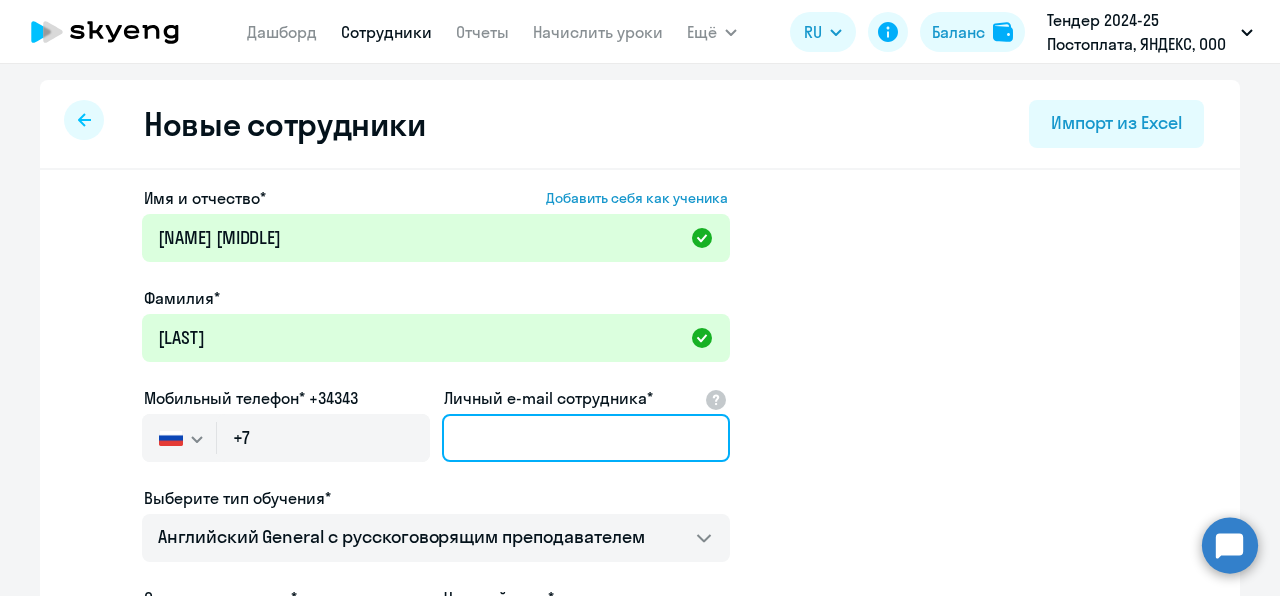 click on "Личный e-mail сотрудника*" at bounding box center (586, 438) 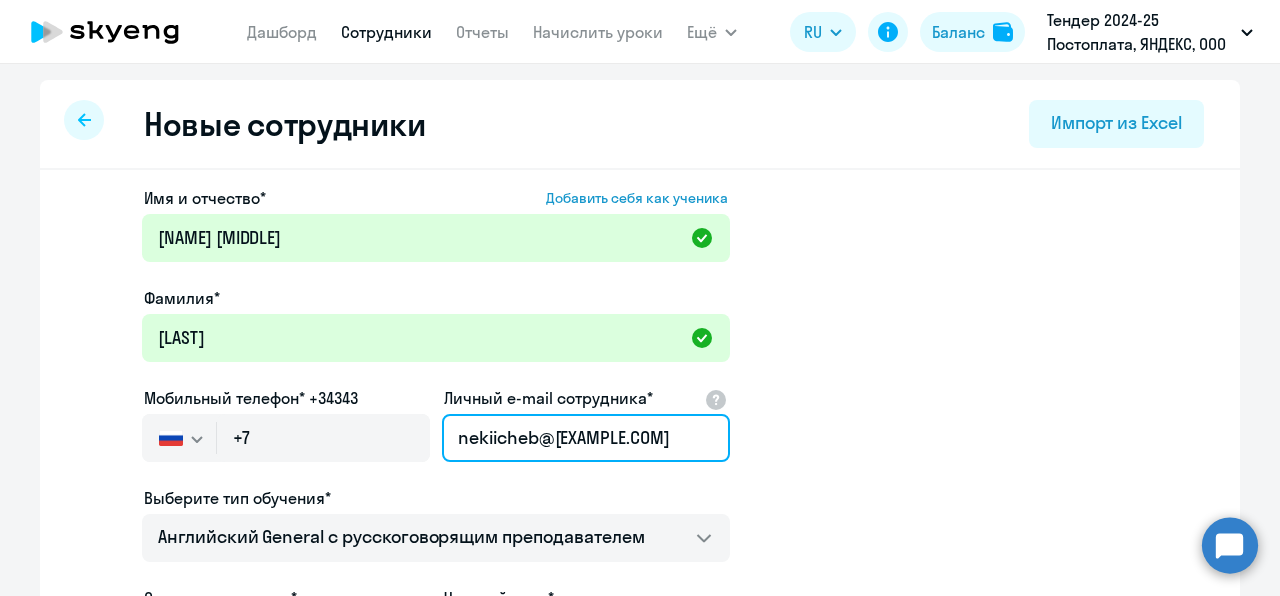 type on "nekiicheb@[EXAMPLE.COM]" 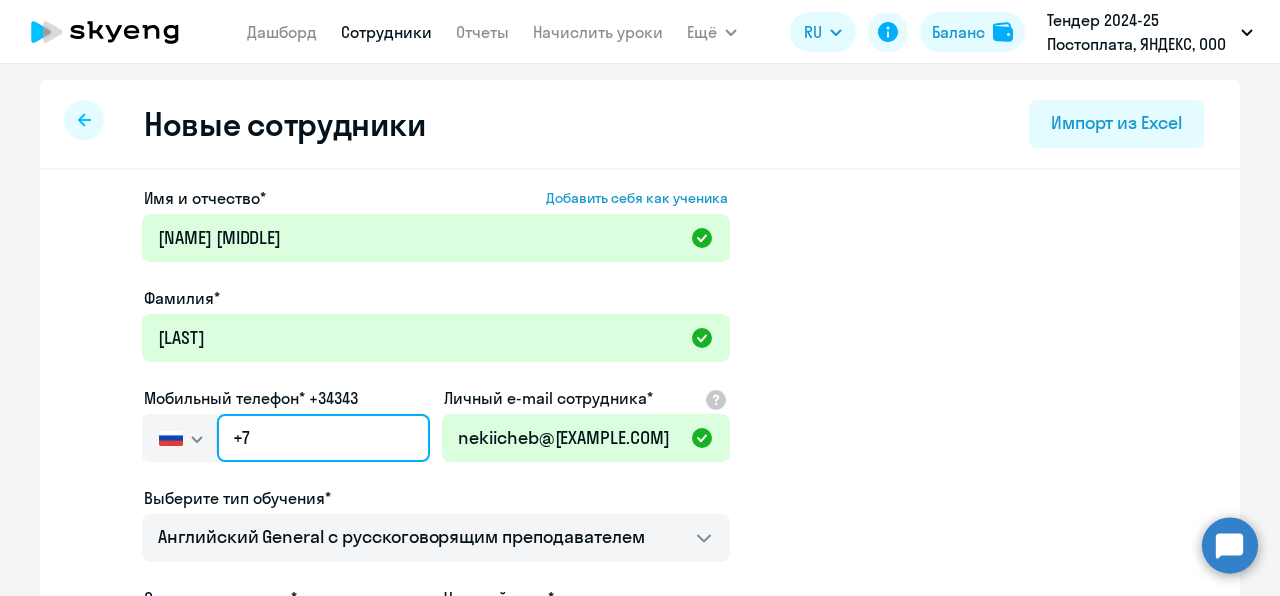 click on "+7" 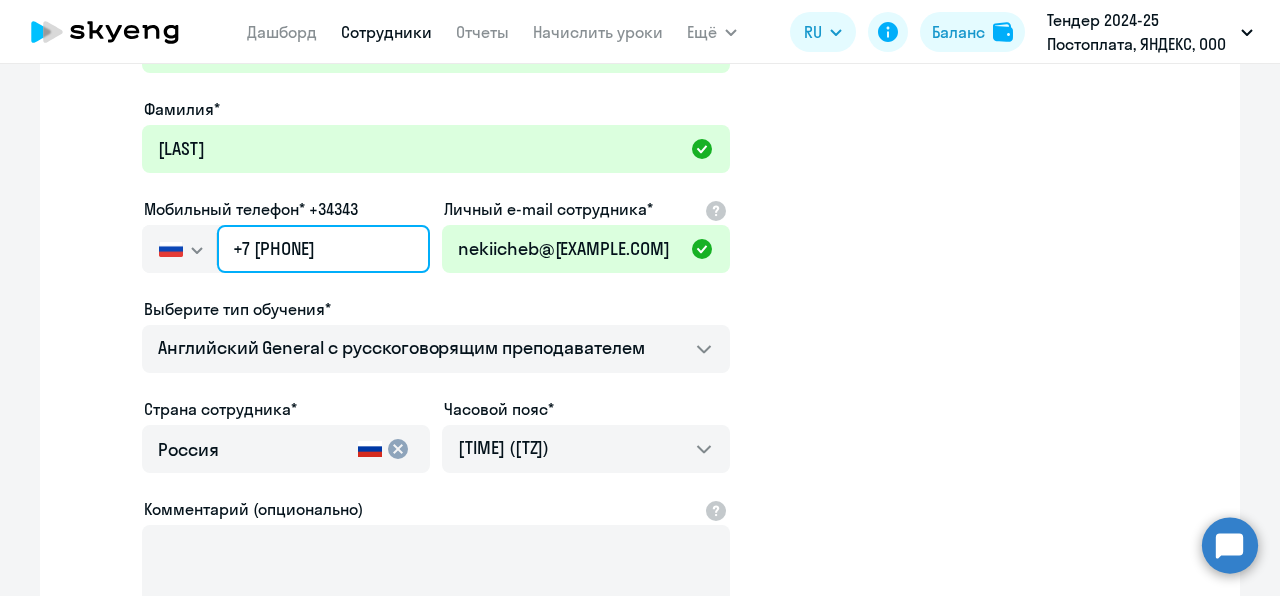 scroll, scrollTop: 393, scrollLeft: 0, axis: vertical 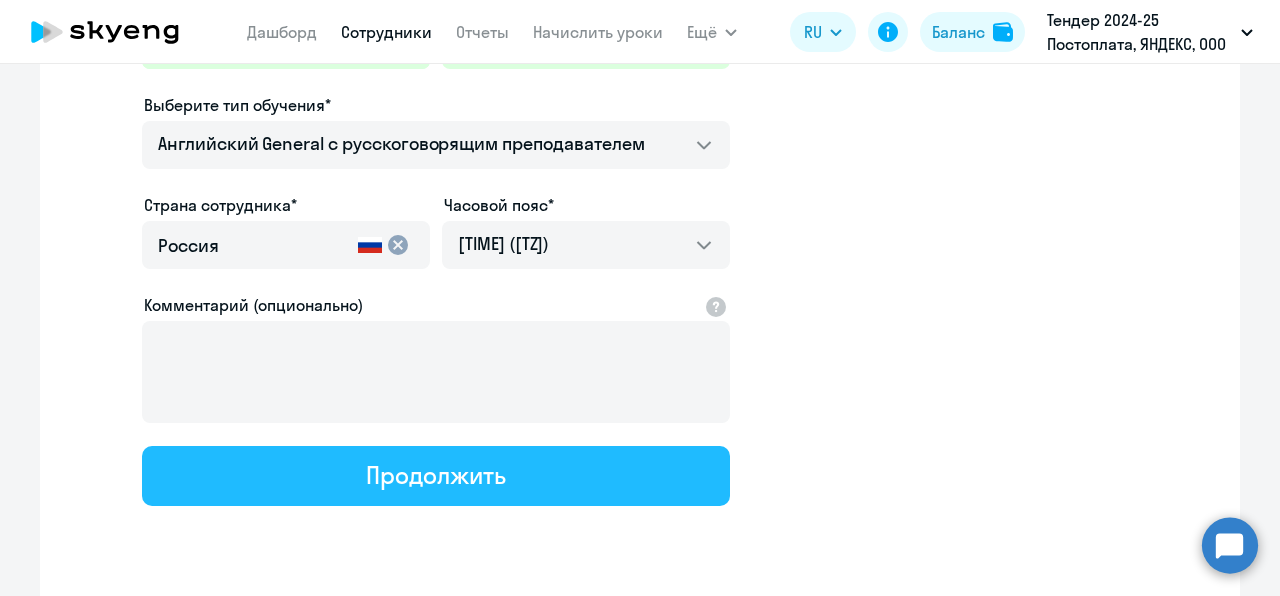 click on "Продолжить" 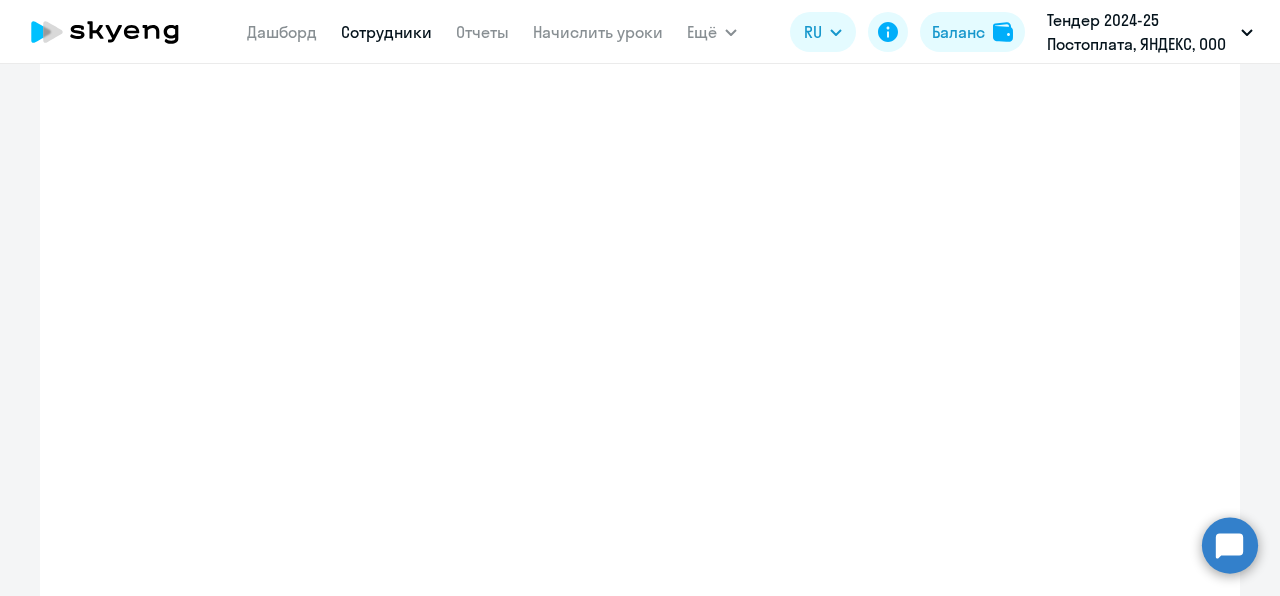 select on "english_adult_not_native_speaker" 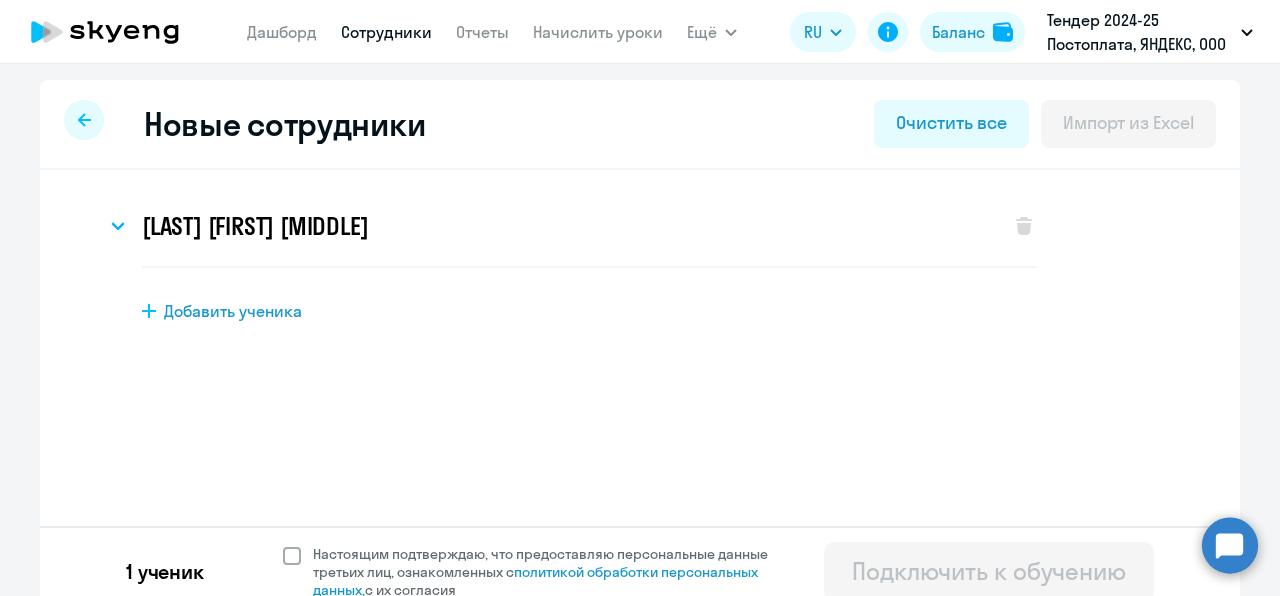 click 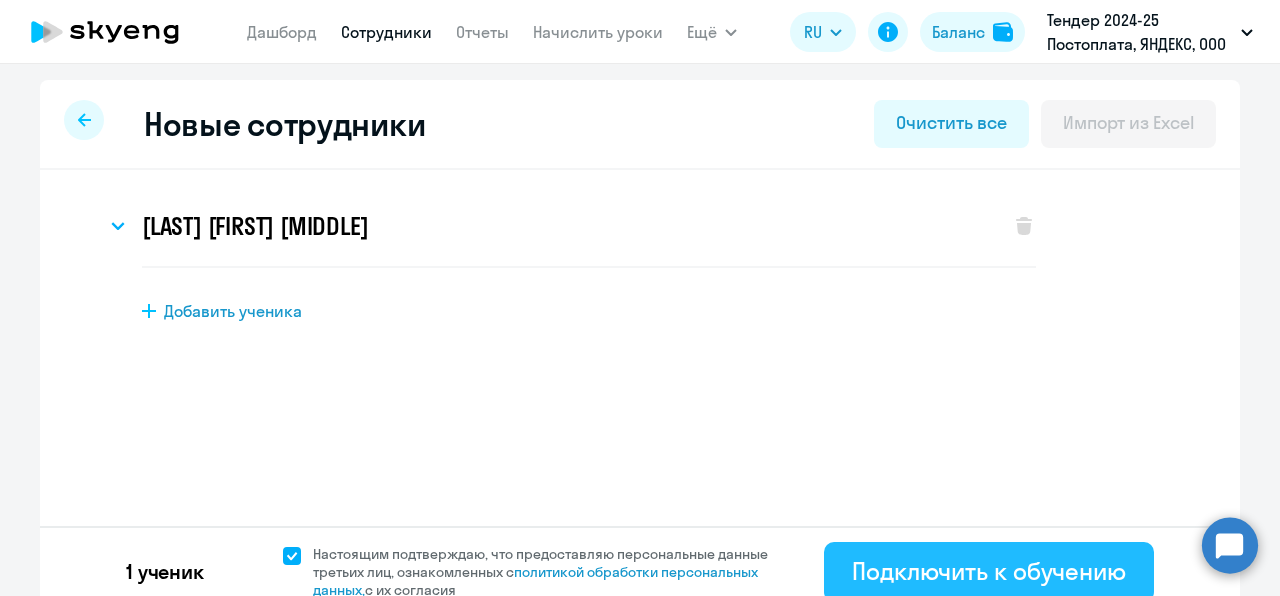 click on "Подключить к обучению" 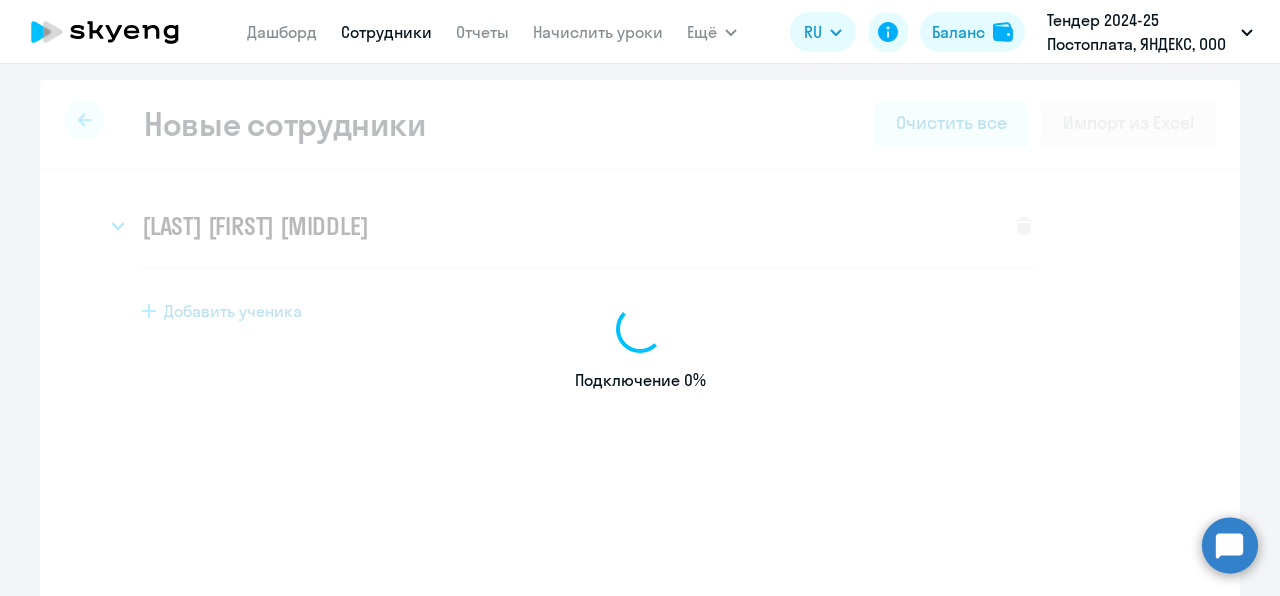 select on "english_adult_not_native_speaker" 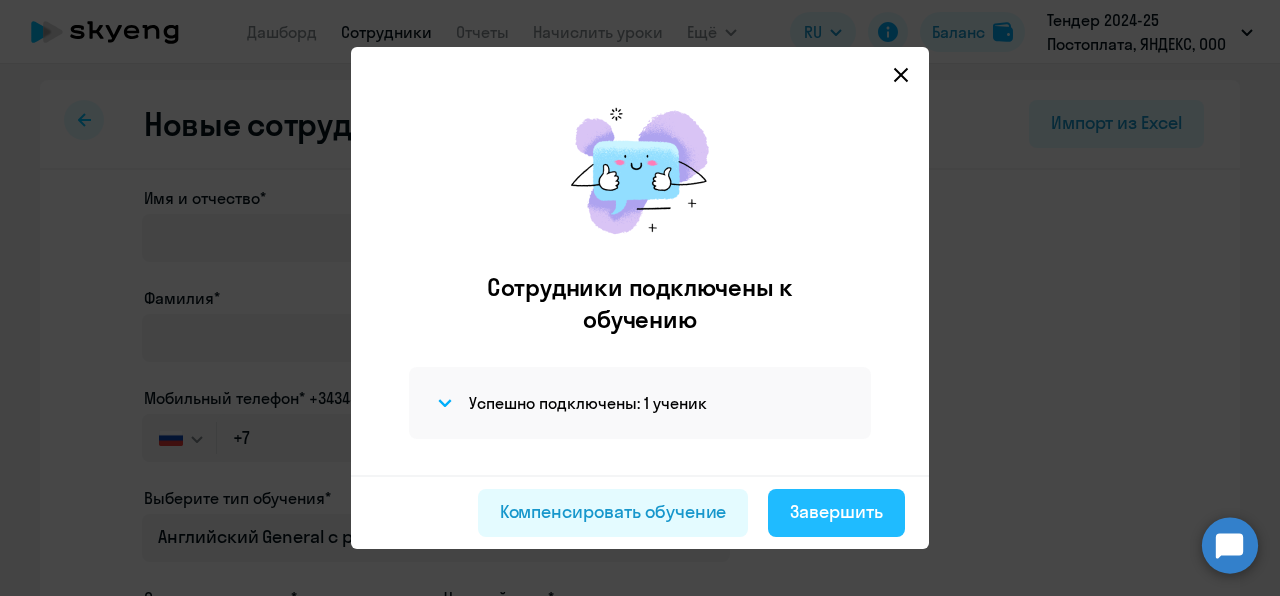 click on "Завершить" at bounding box center (836, 512) 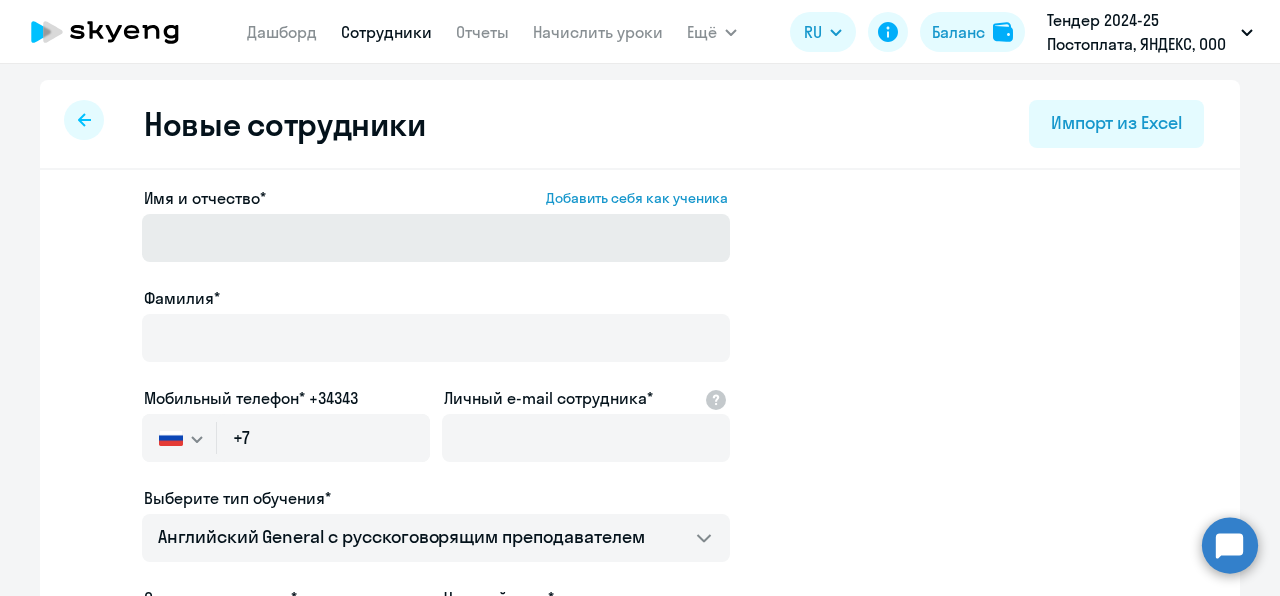 scroll, scrollTop: 0, scrollLeft: 0, axis: both 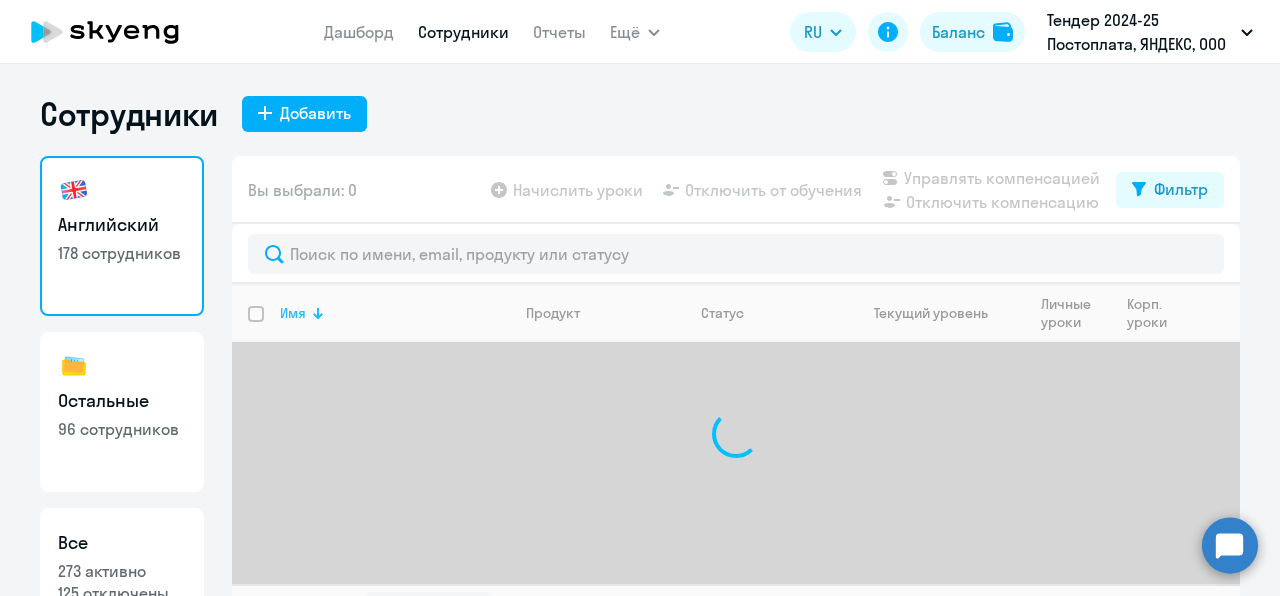 click on "Имя" 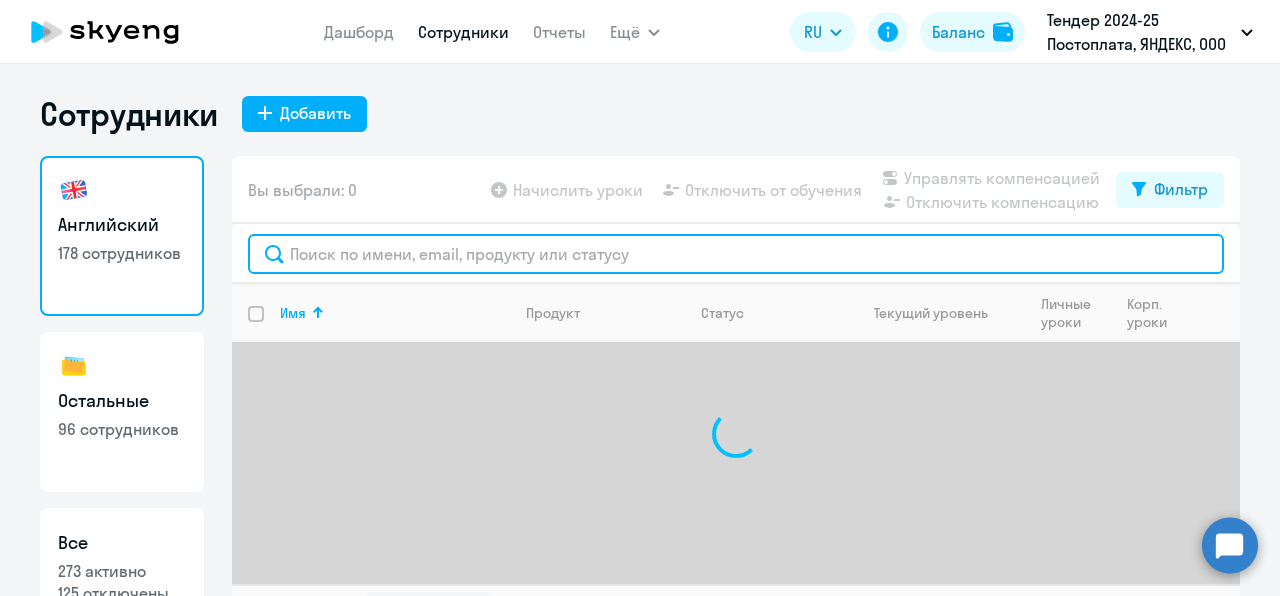 click 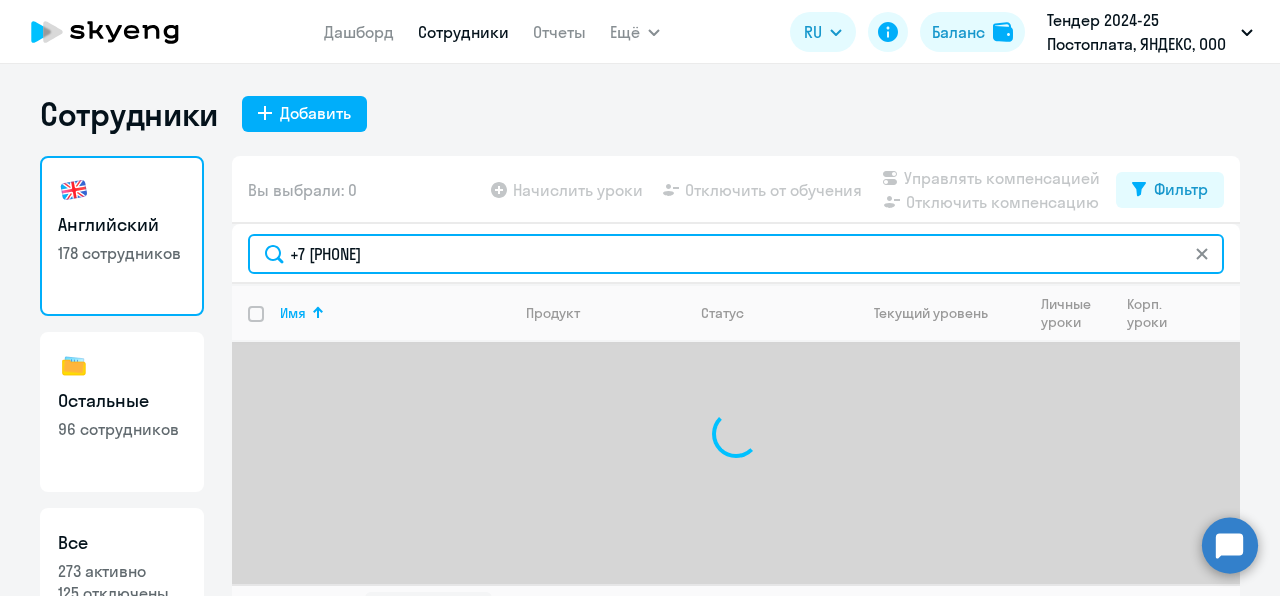 scroll, scrollTop: 44, scrollLeft: 0, axis: vertical 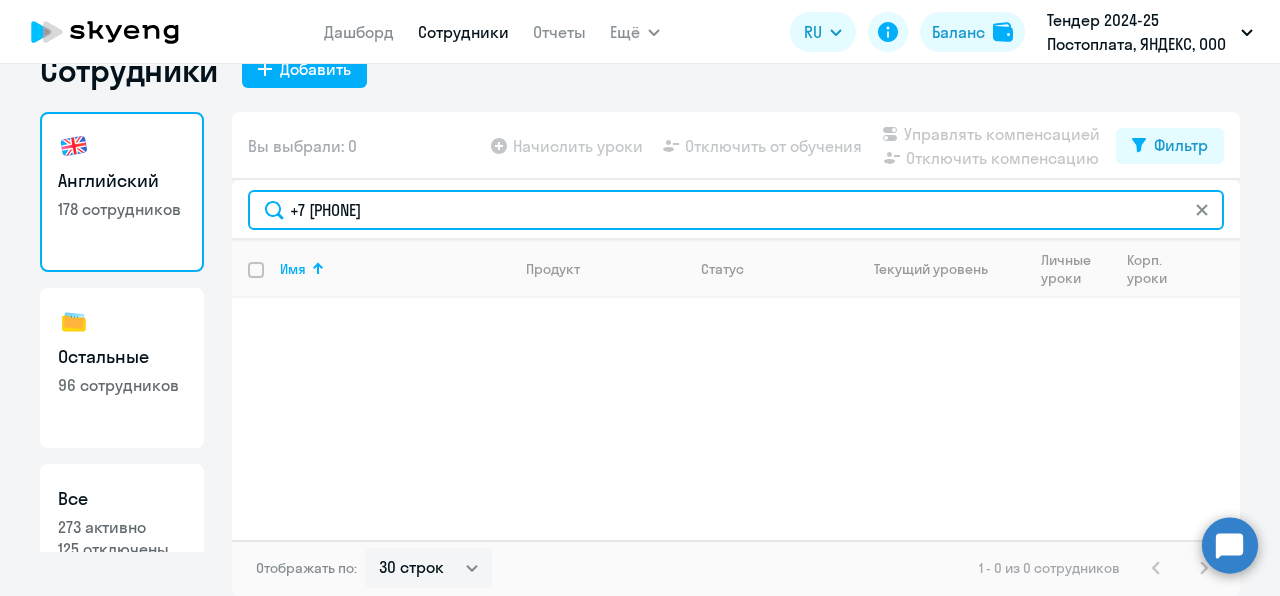 drag, startPoint x: 428, startPoint y: 196, endPoint x: 198, endPoint y: 220, distance: 231.24878 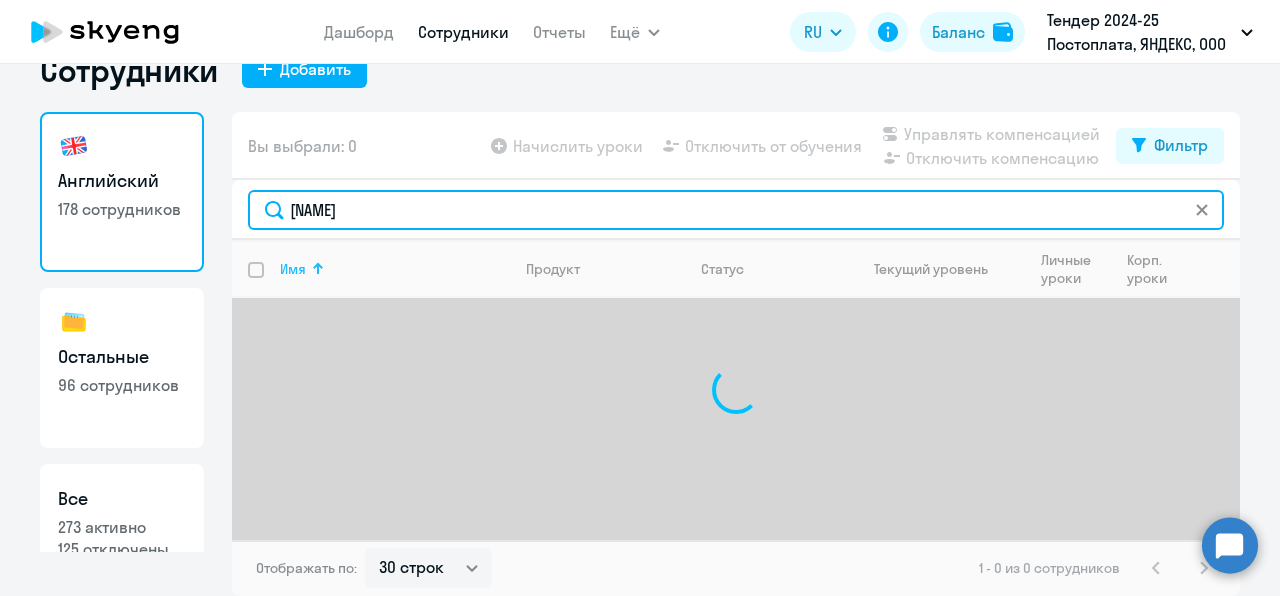 type on "n" 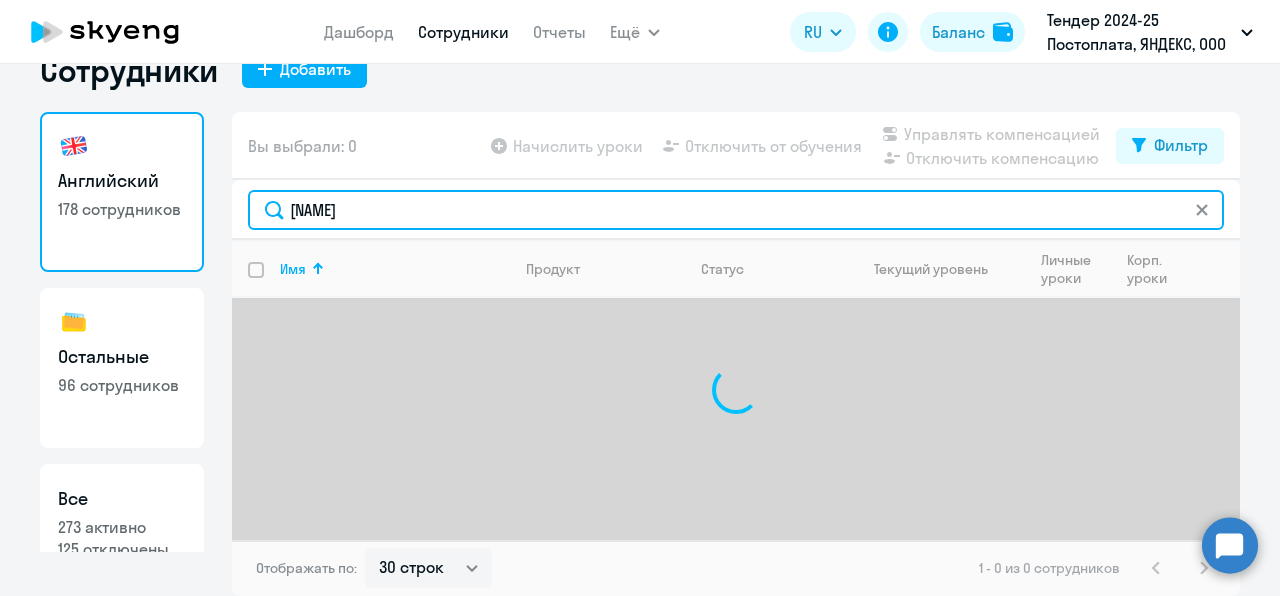 type on "Е" 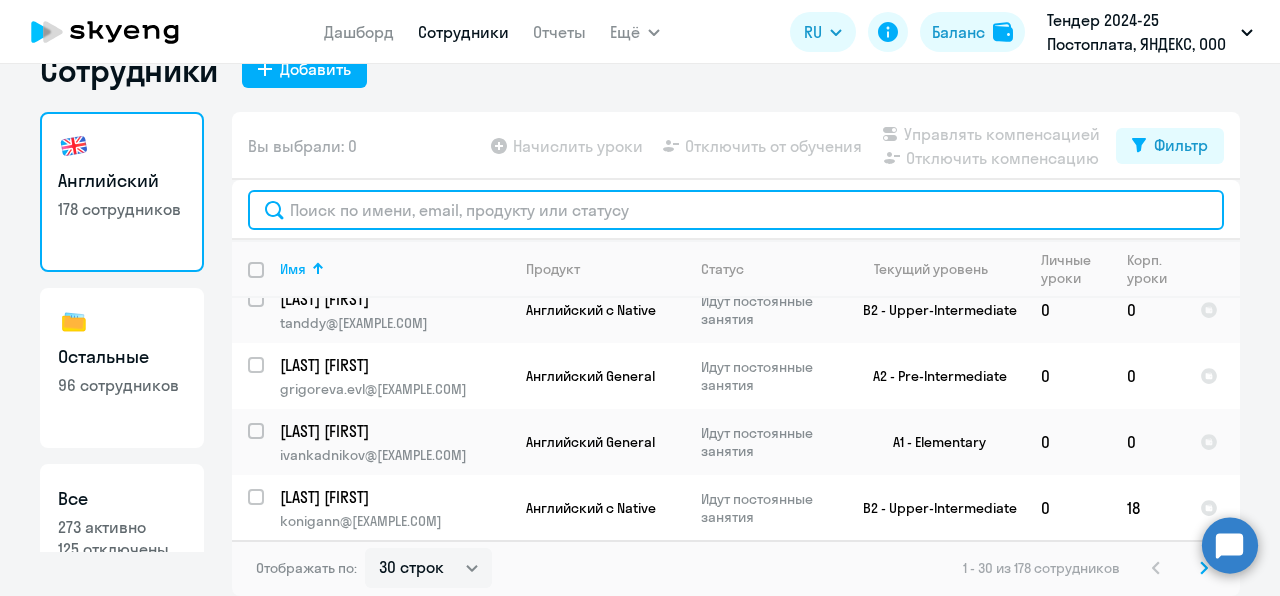 scroll, scrollTop: 0, scrollLeft: 0, axis: both 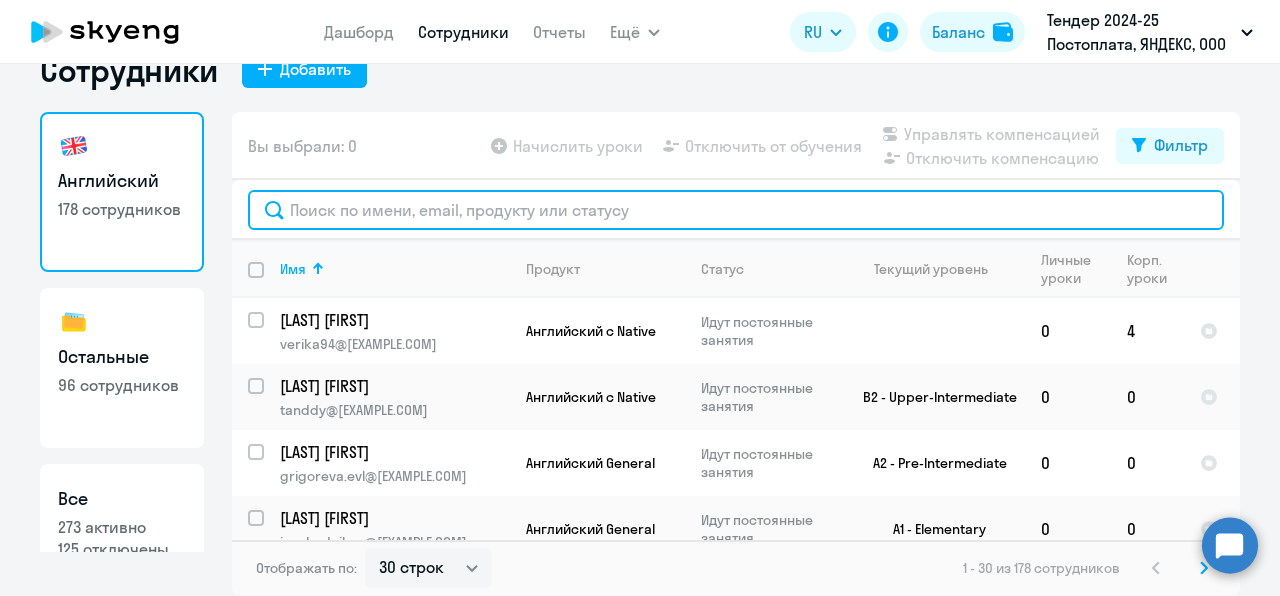 click 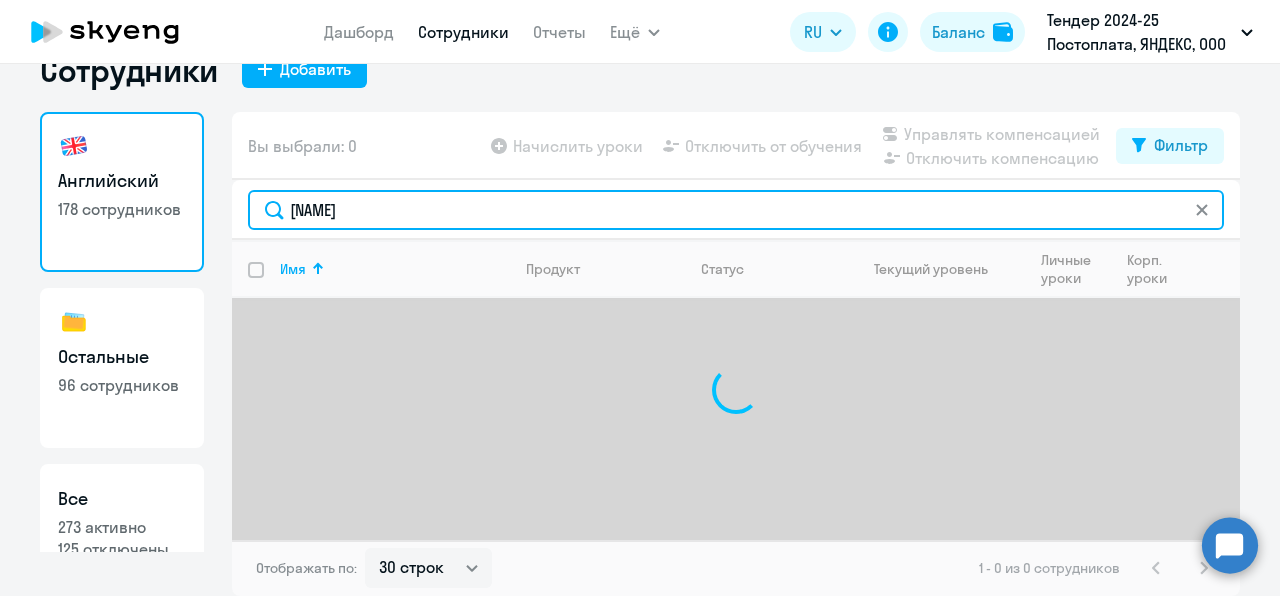 type on "Е" 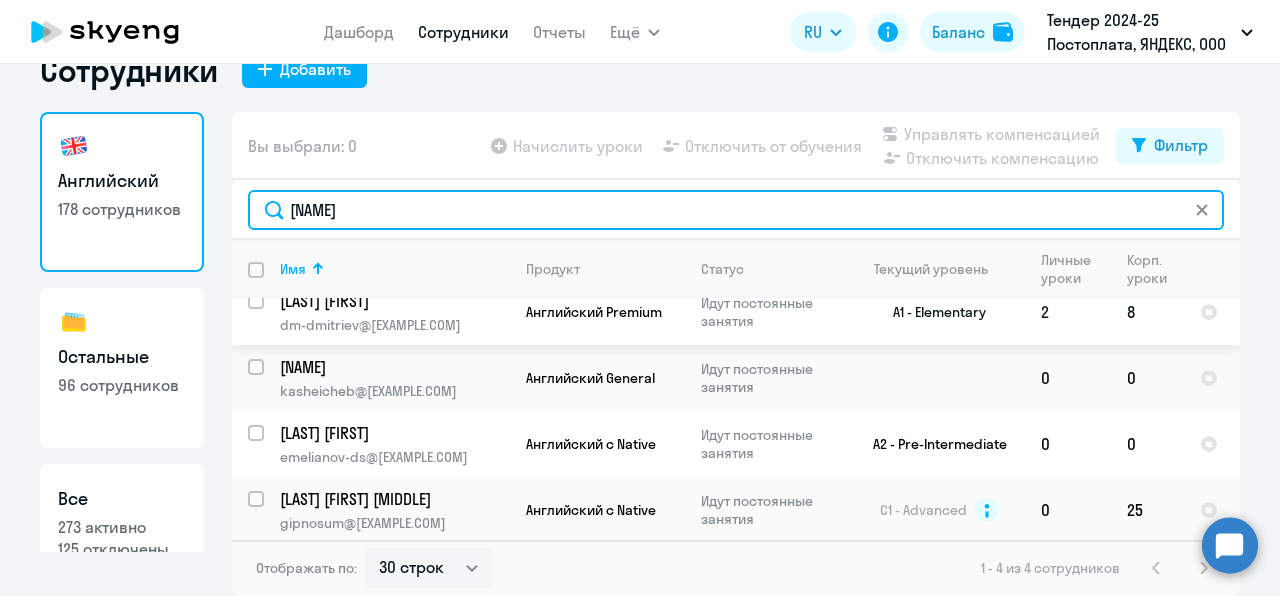 scroll, scrollTop: 0, scrollLeft: 0, axis: both 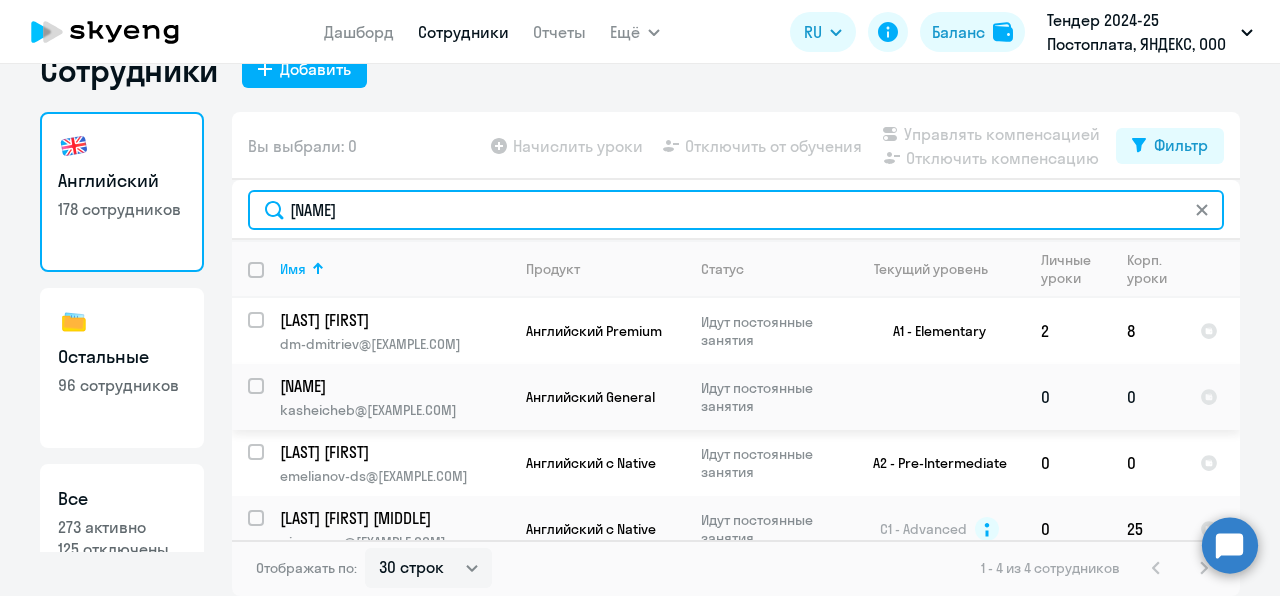type on "[NAME]" 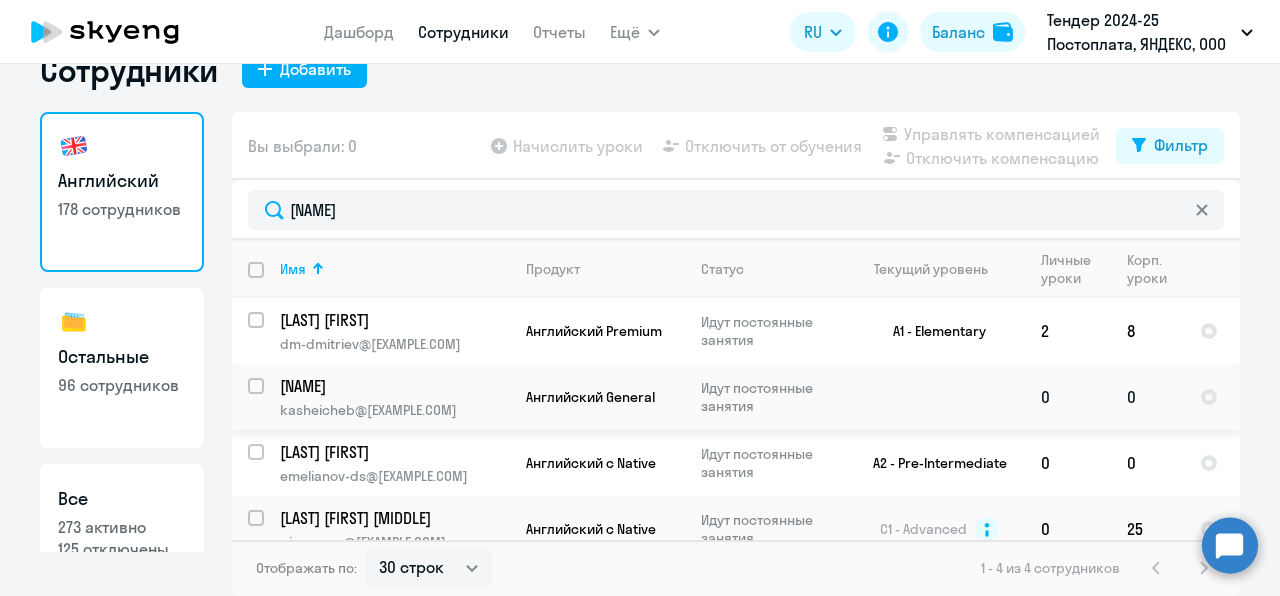 click on "[NAME]" 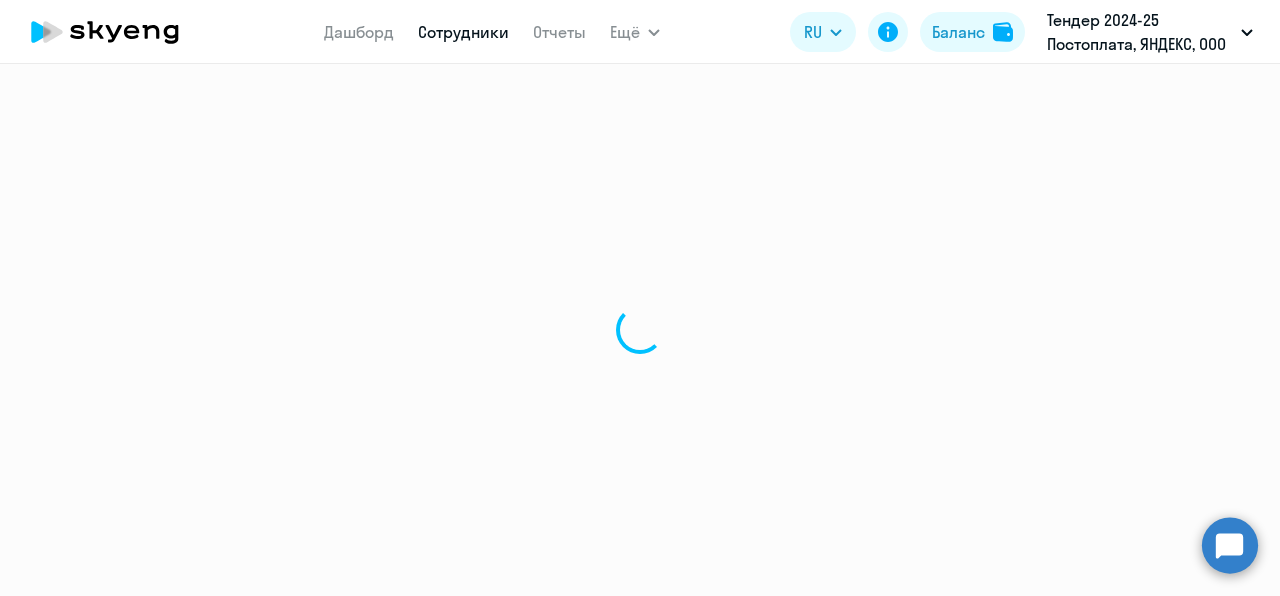 scroll, scrollTop: 0, scrollLeft: 0, axis: both 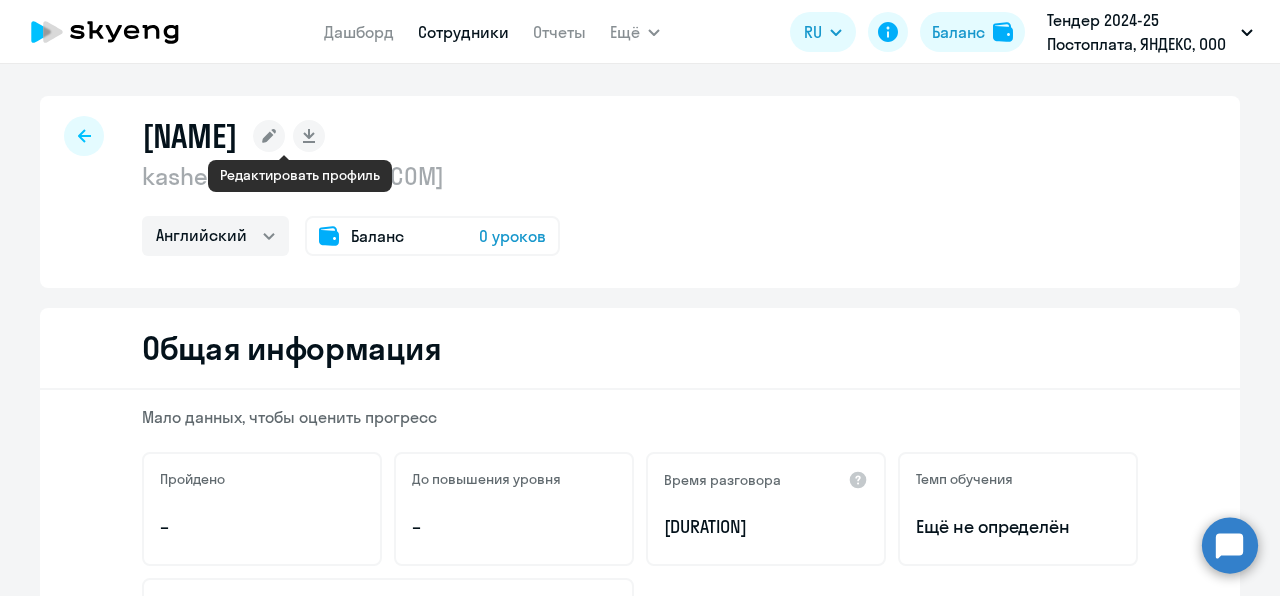click 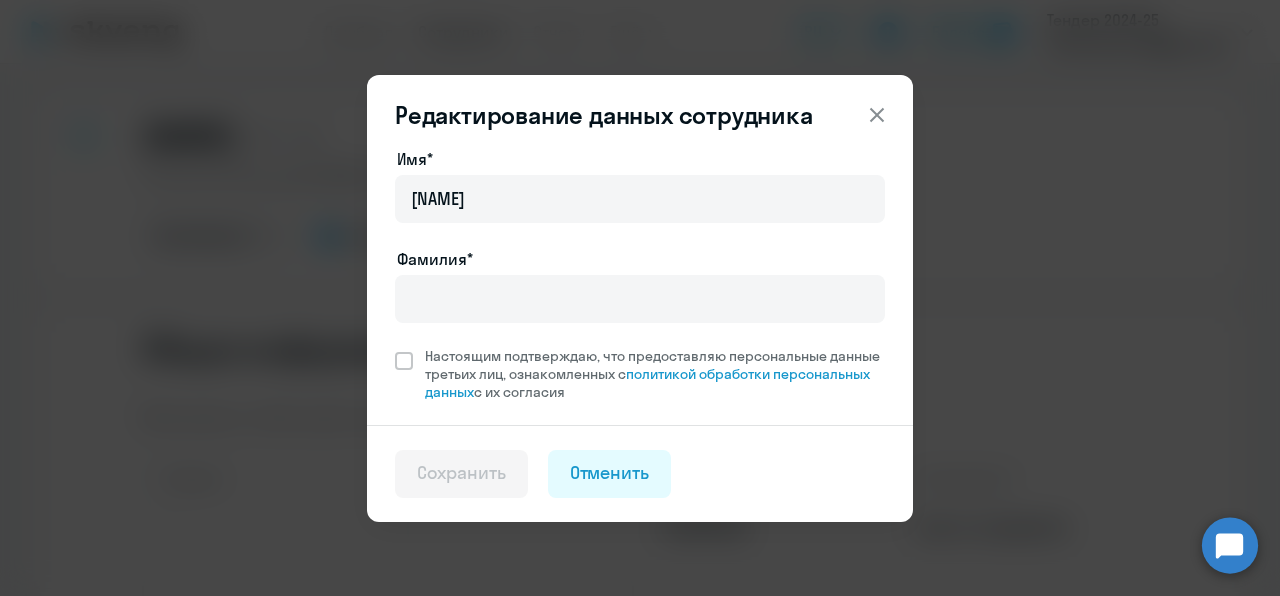 click 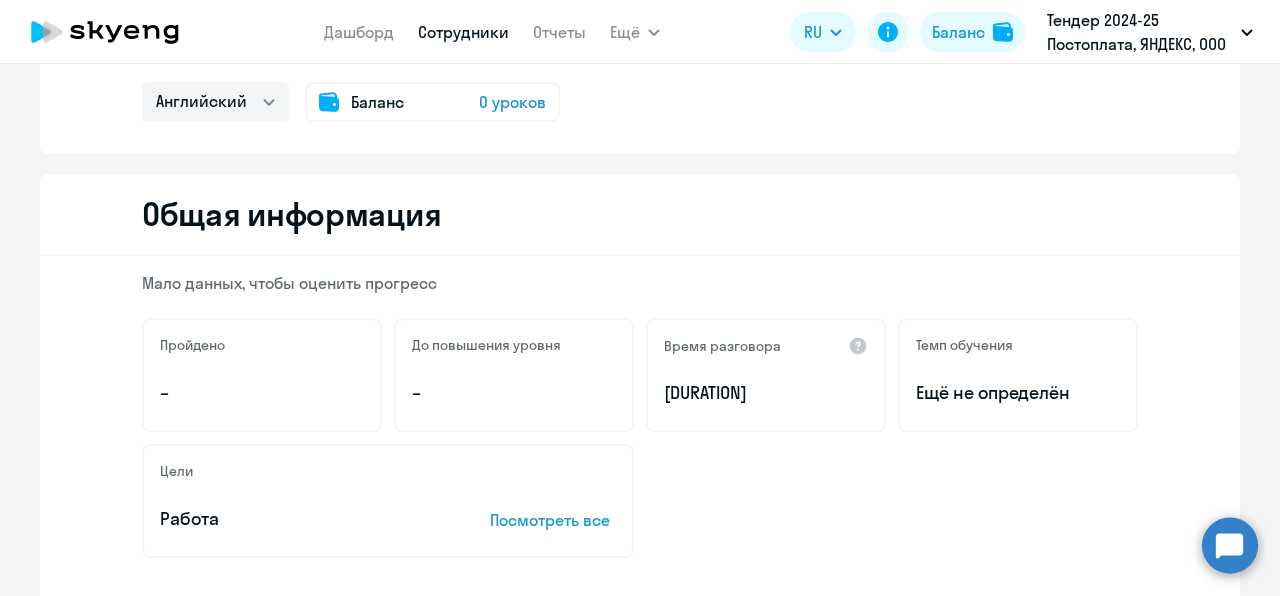 scroll, scrollTop: 135, scrollLeft: 0, axis: vertical 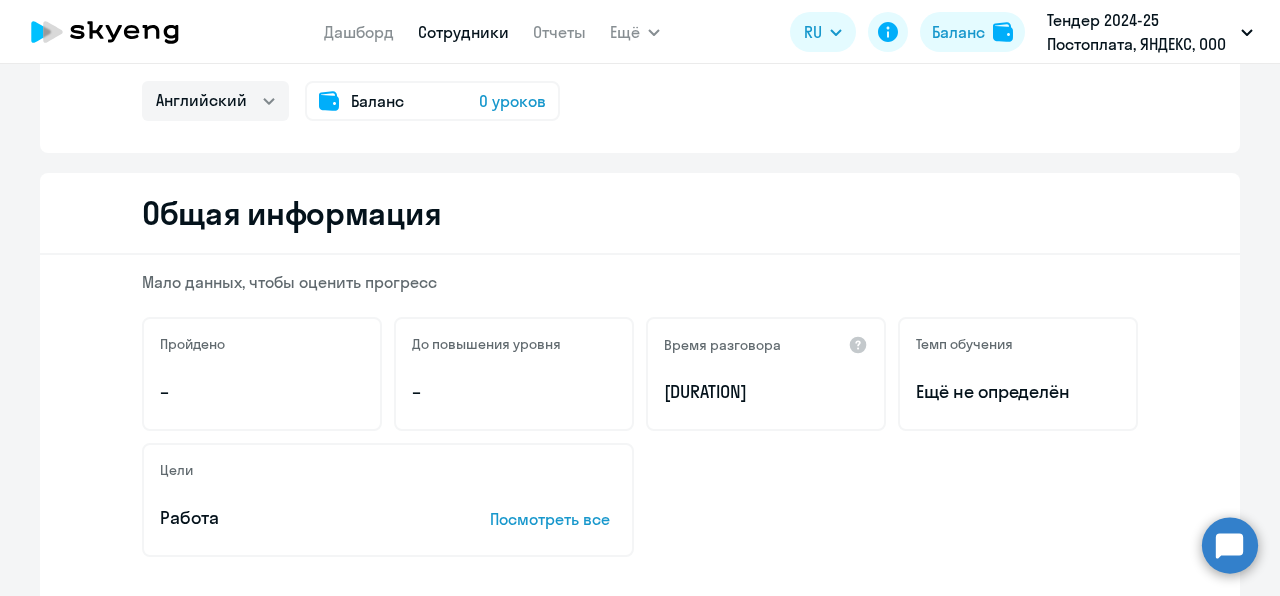 click on "Посмотреть все" 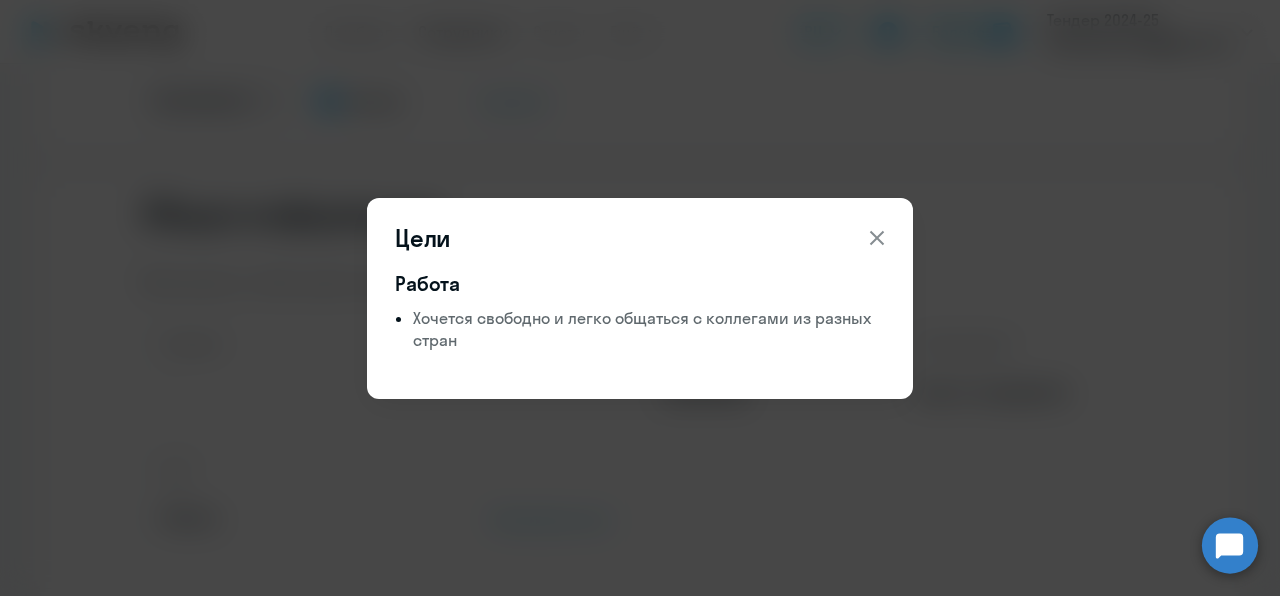 click at bounding box center [877, 238] 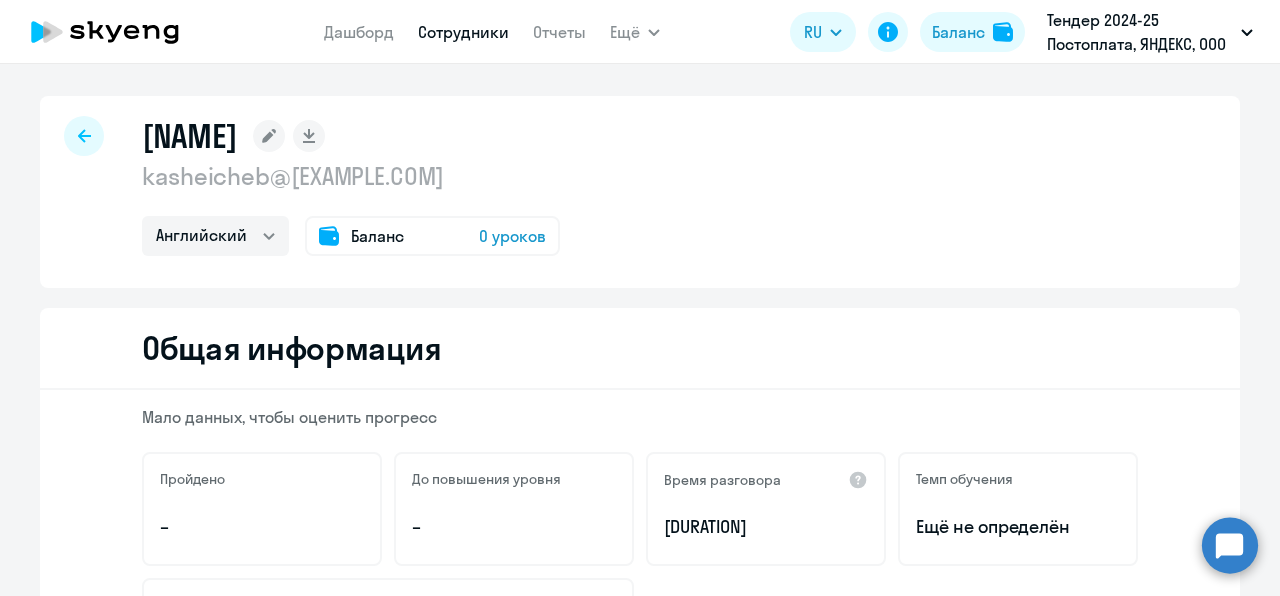 scroll, scrollTop: 3, scrollLeft: 0, axis: vertical 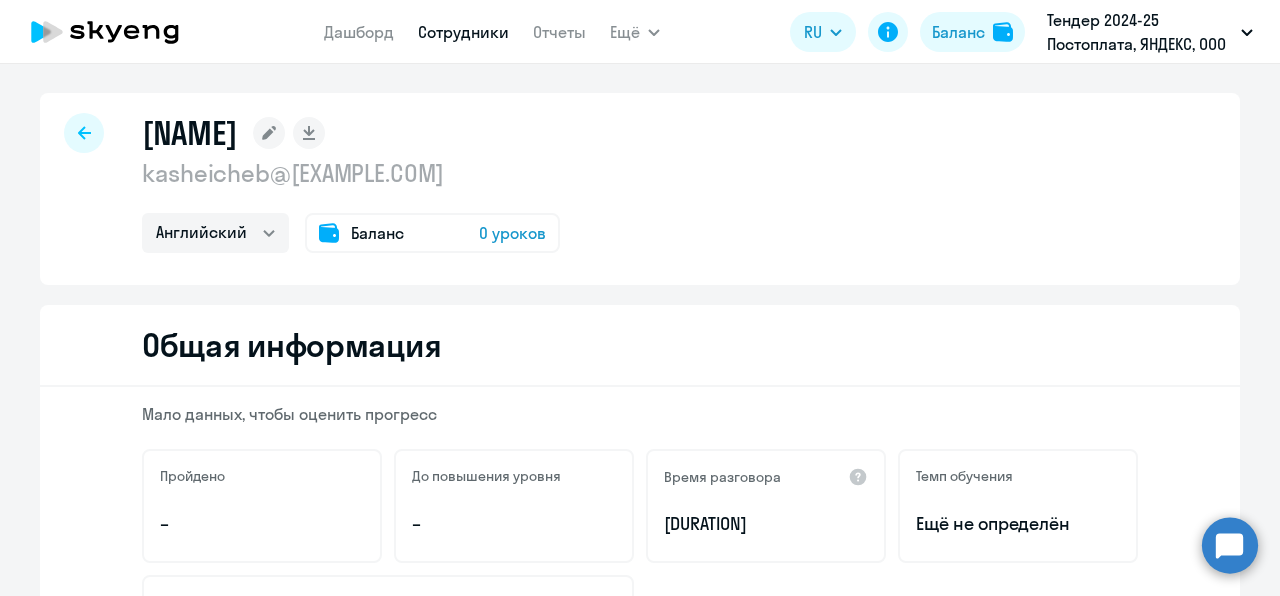 click 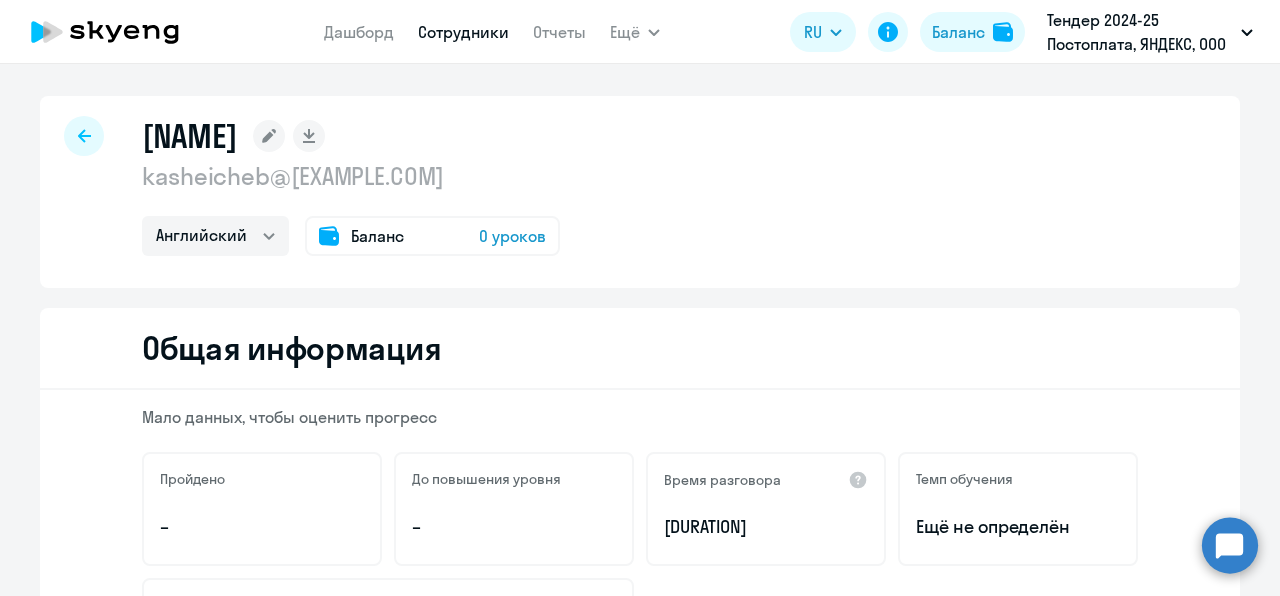 select on "30" 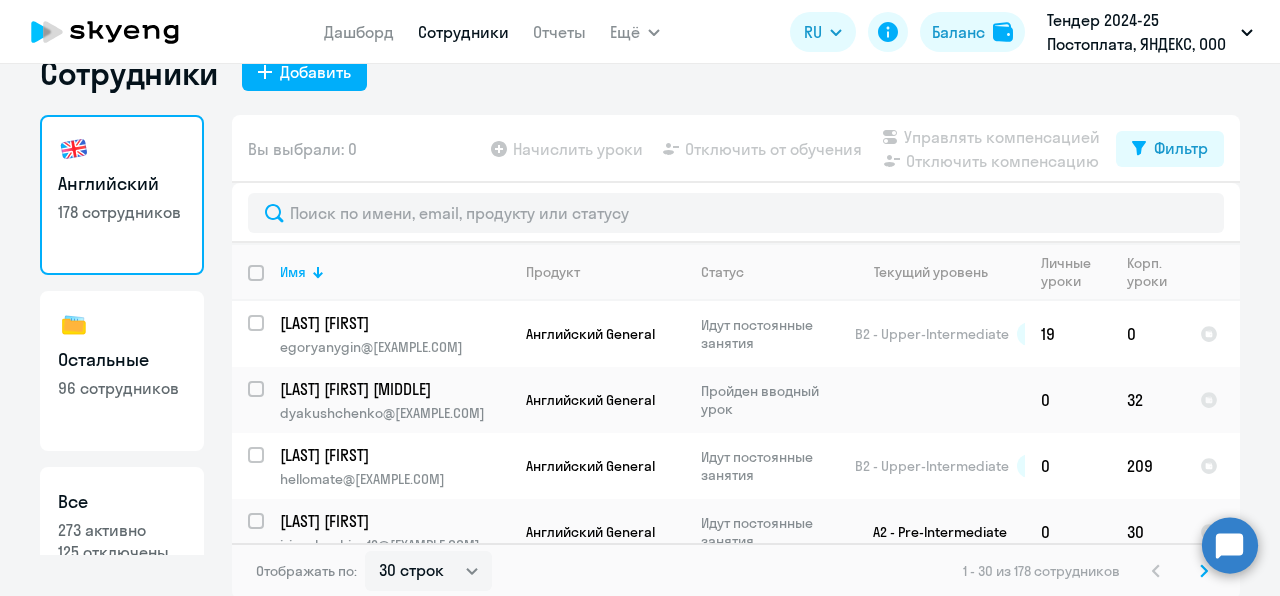 scroll, scrollTop: 39, scrollLeft: 0, axis: vertical 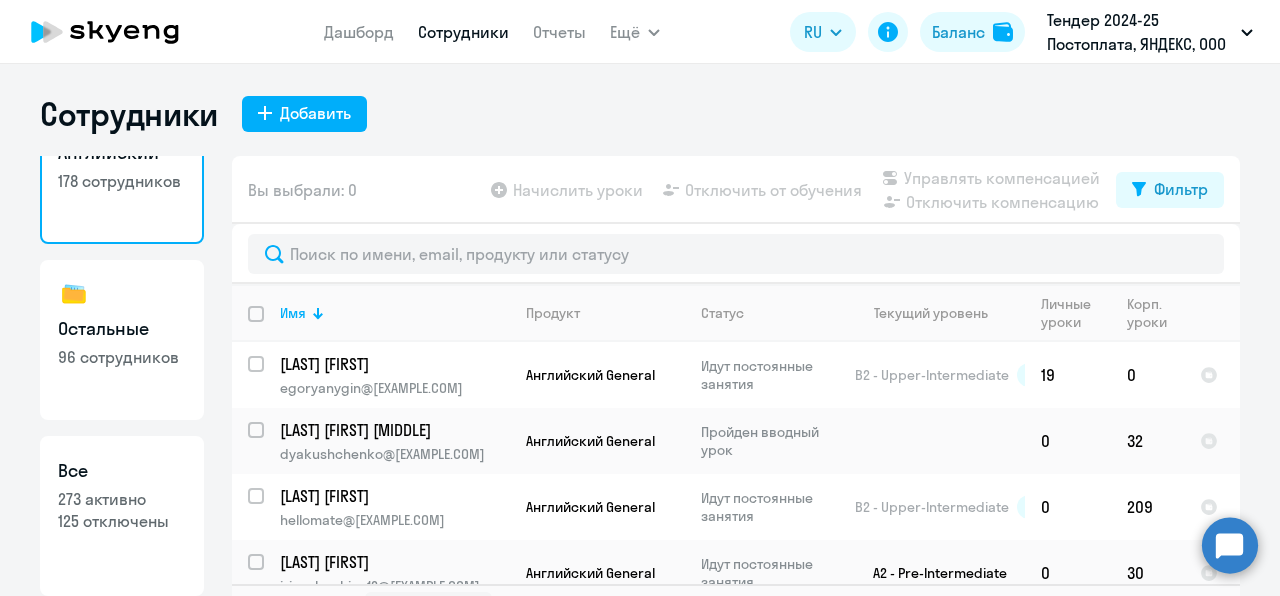 click on "Дашборд" at bounding box center [359, 32] 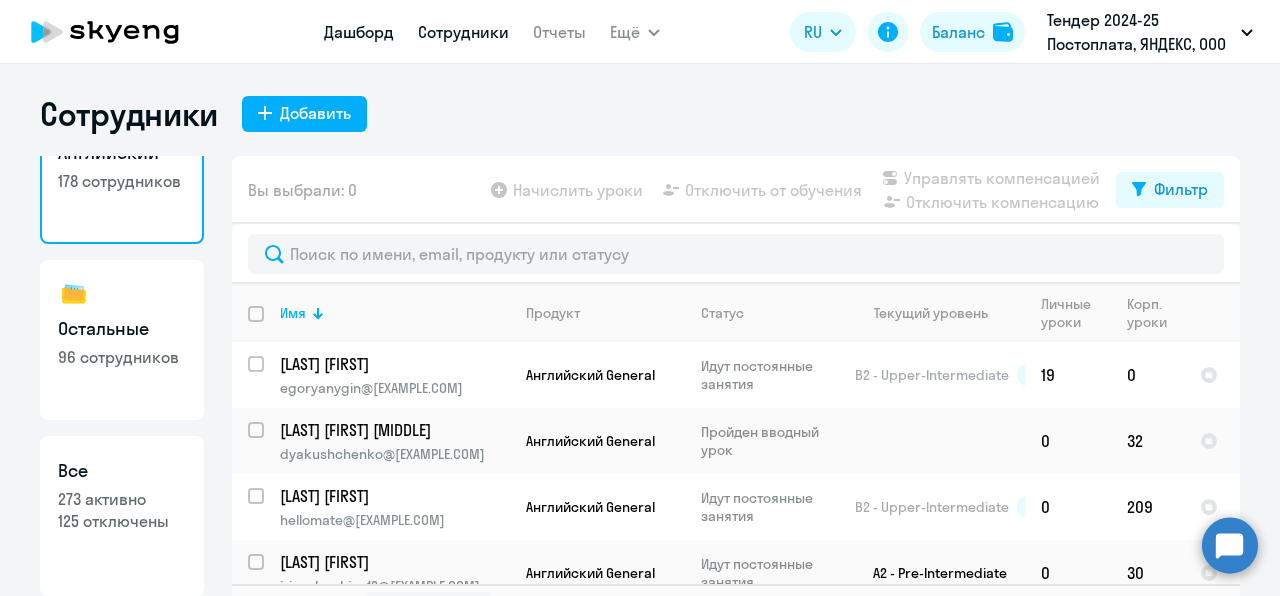 click on "Дашборд" at bounding box center (359, 32) 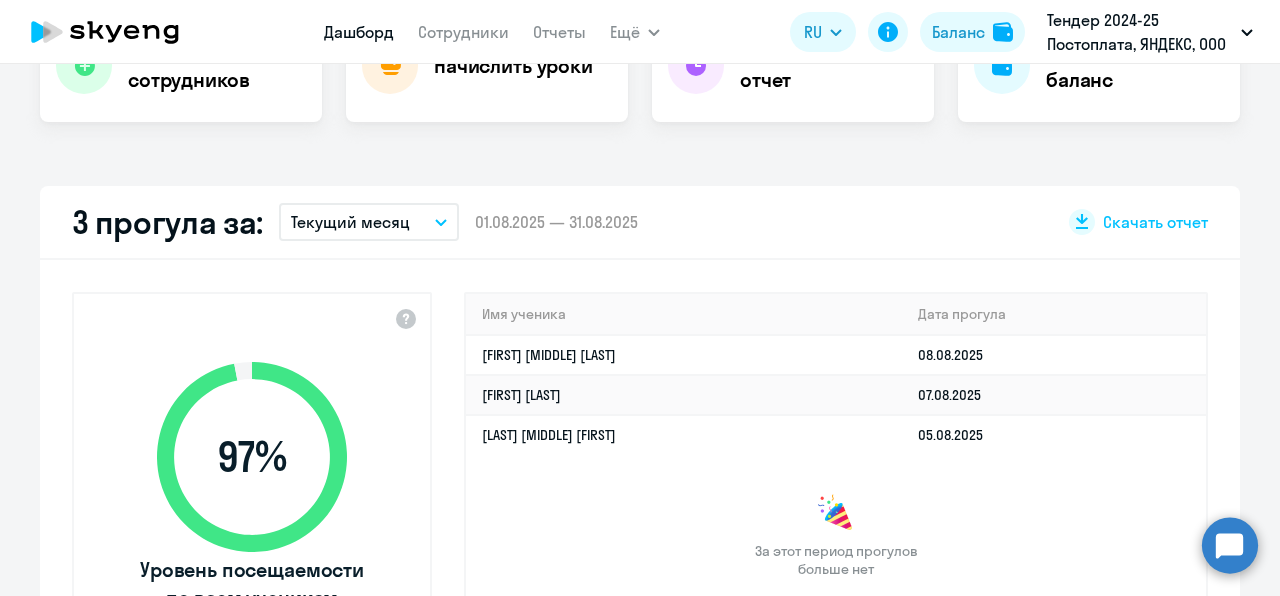 scroll, scrollTop: 0, scrollLeft: 0, axis: both 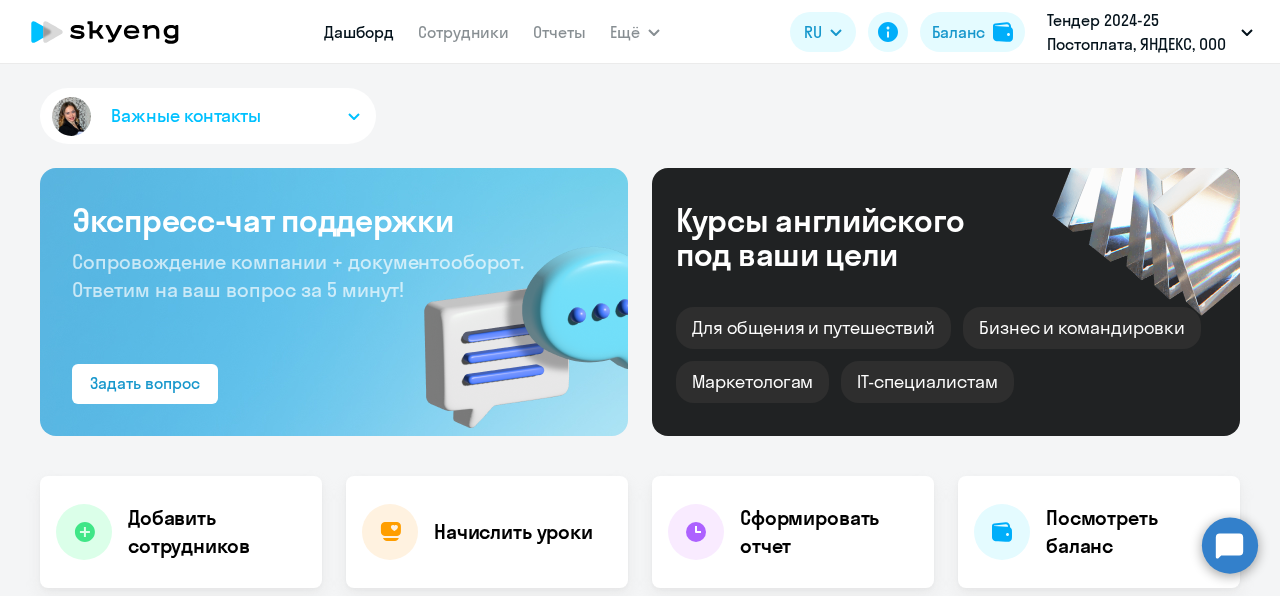 select on "30" 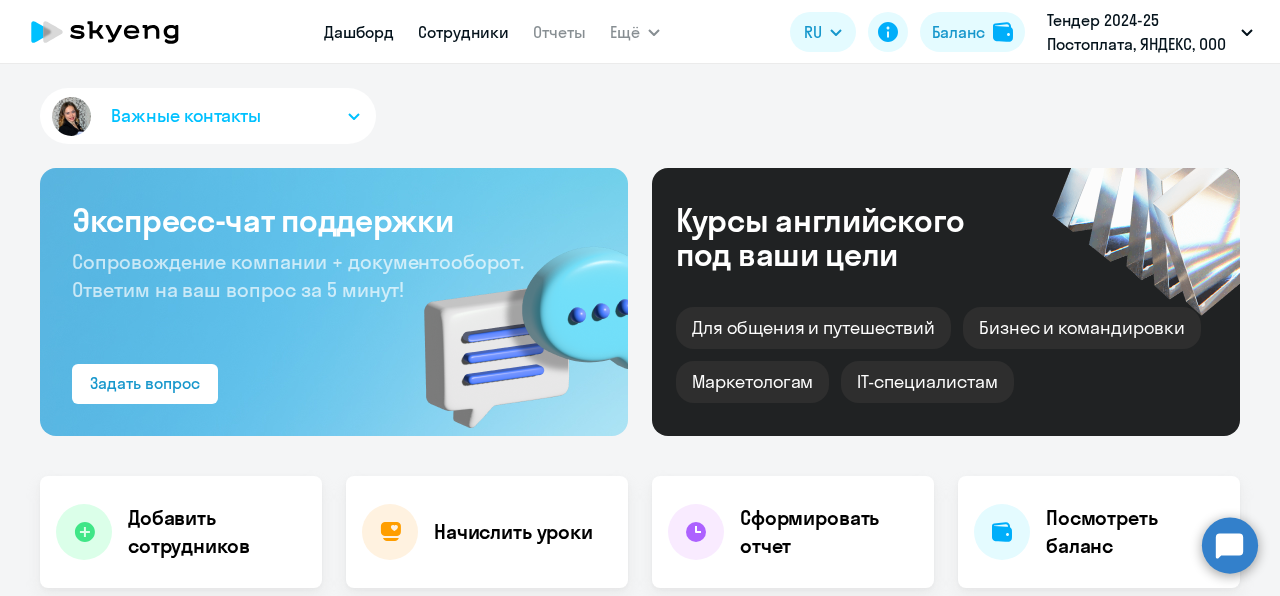 click on "Сотрудники" at bounding box center [463, 32] 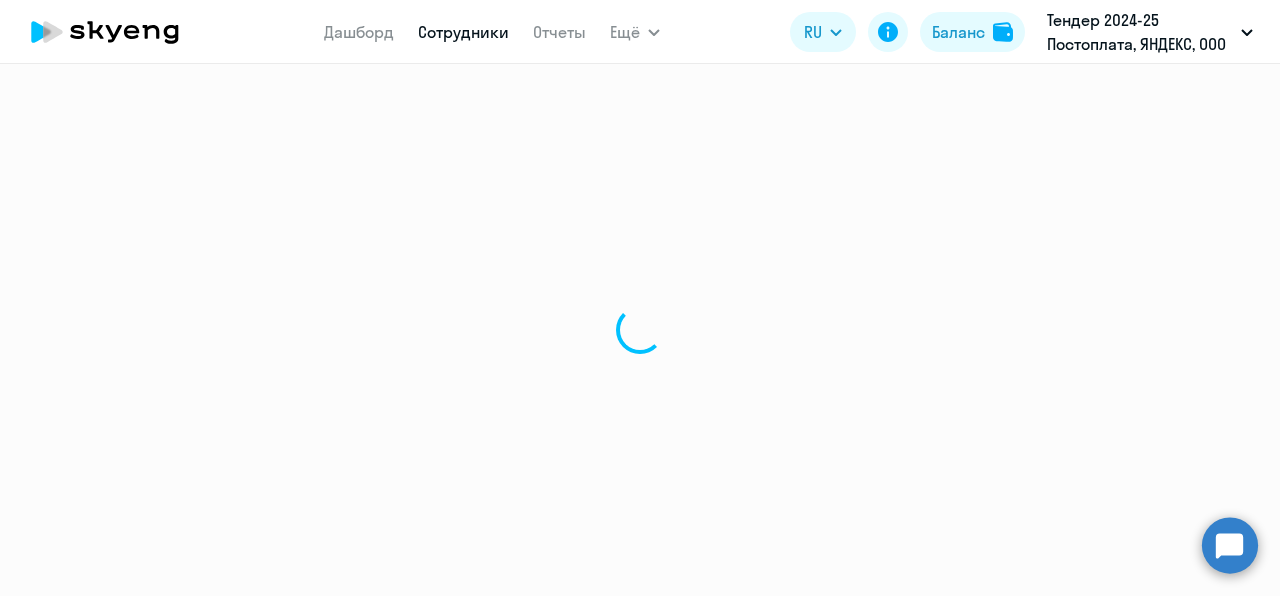 select on "30" 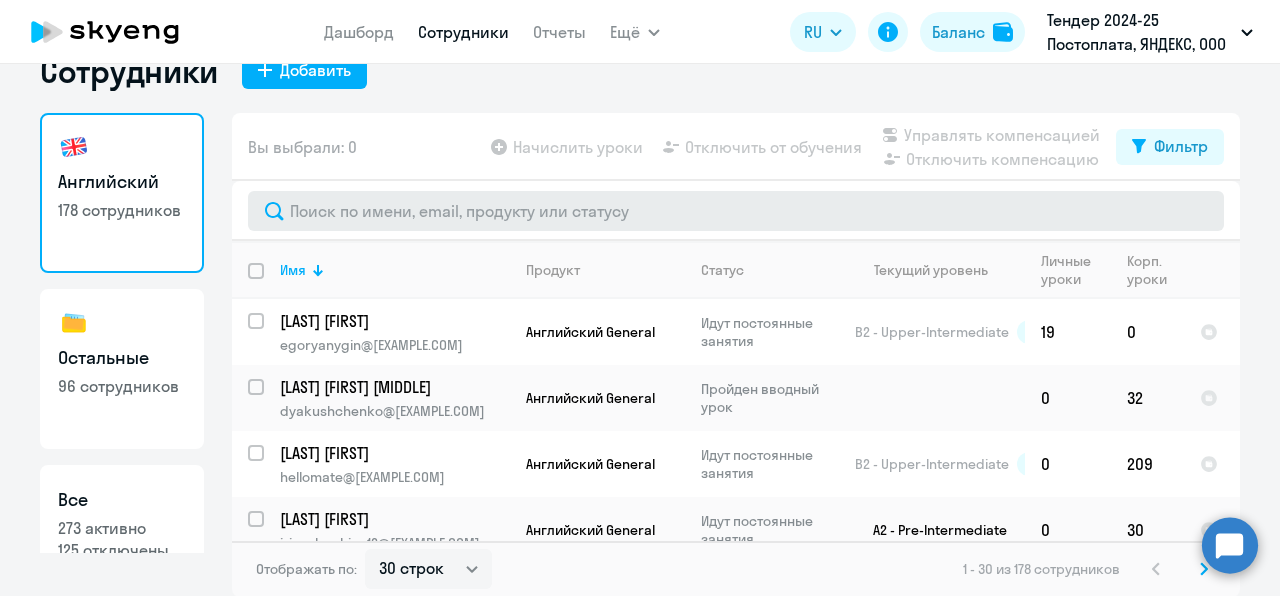 scroll, scrollTop: 44, scrollLeft: 0, axis: vertical 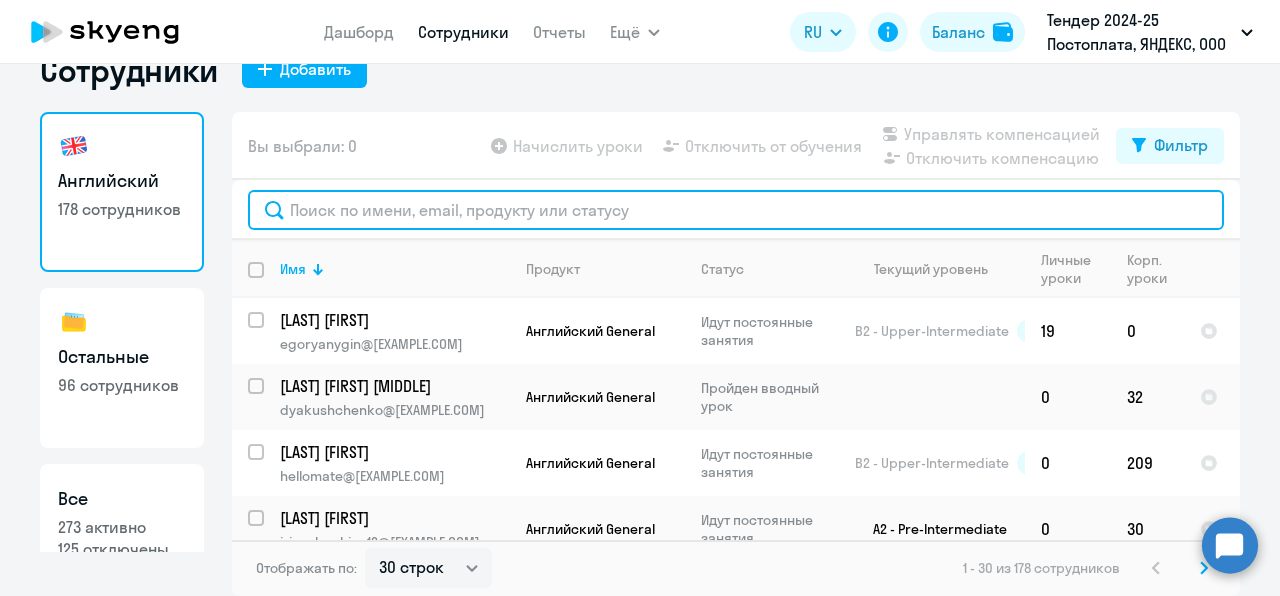 click 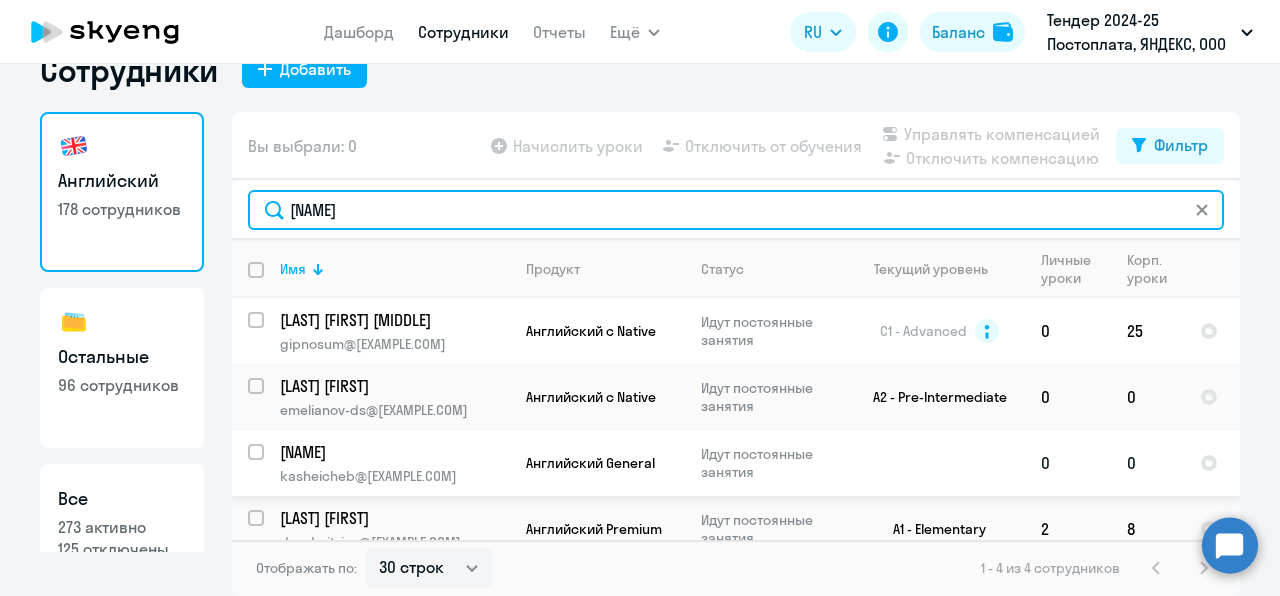 scroll, scrollTop: 19, scrollLeft: 0, axis: vertical 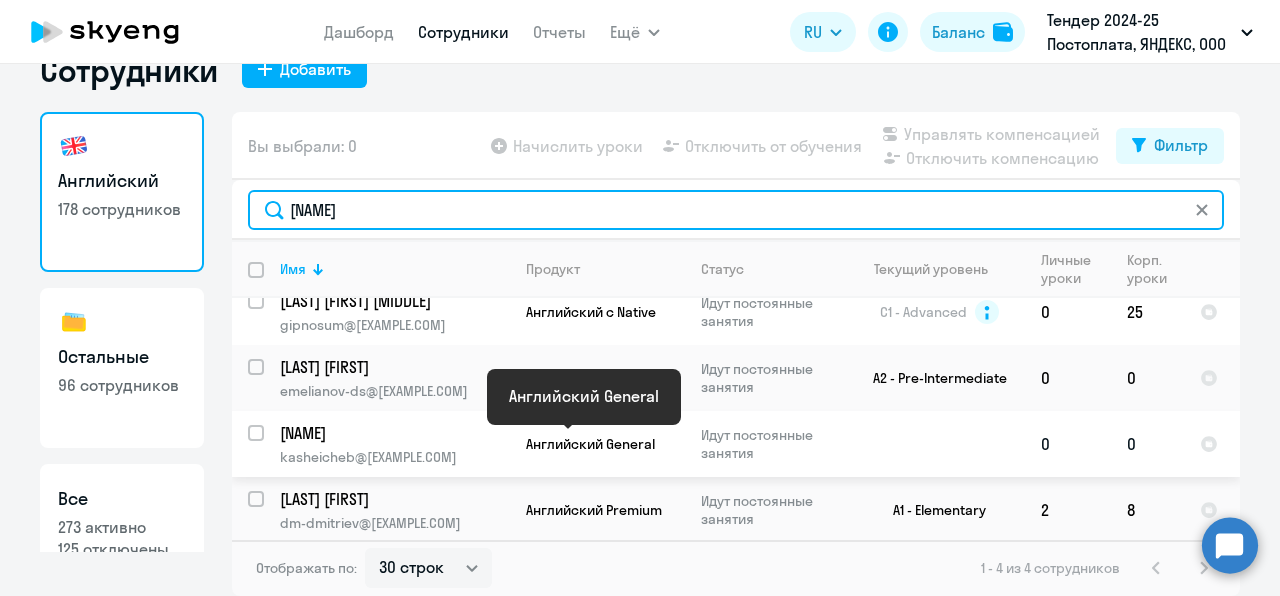 type on "[NAME]" 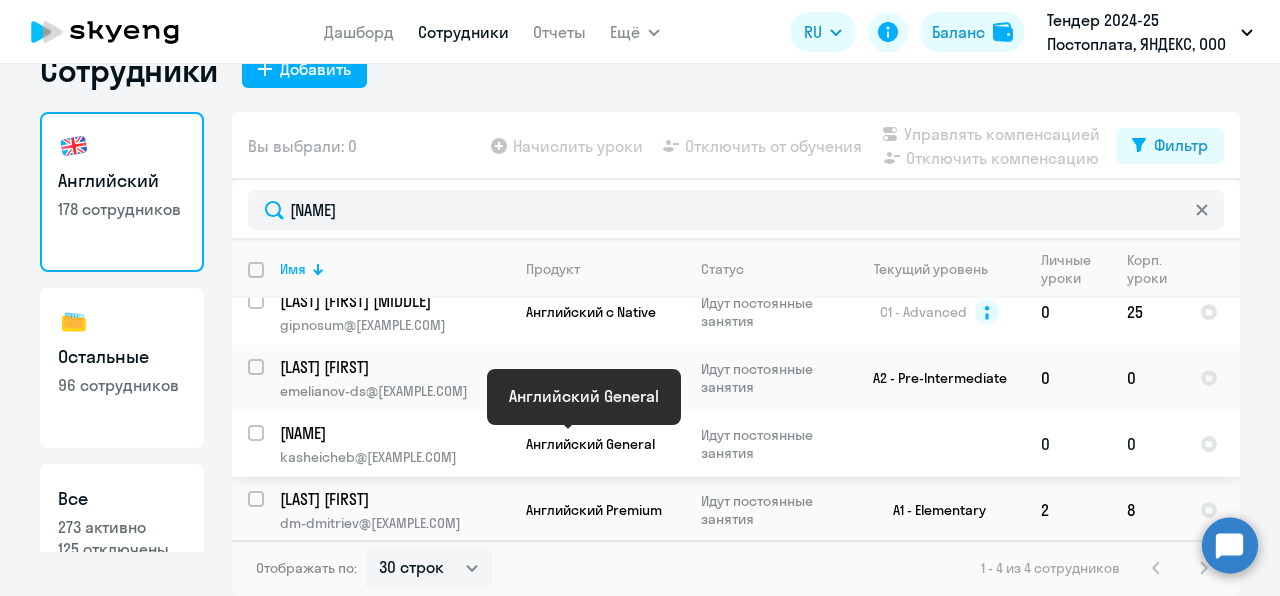 click on "Английский General" 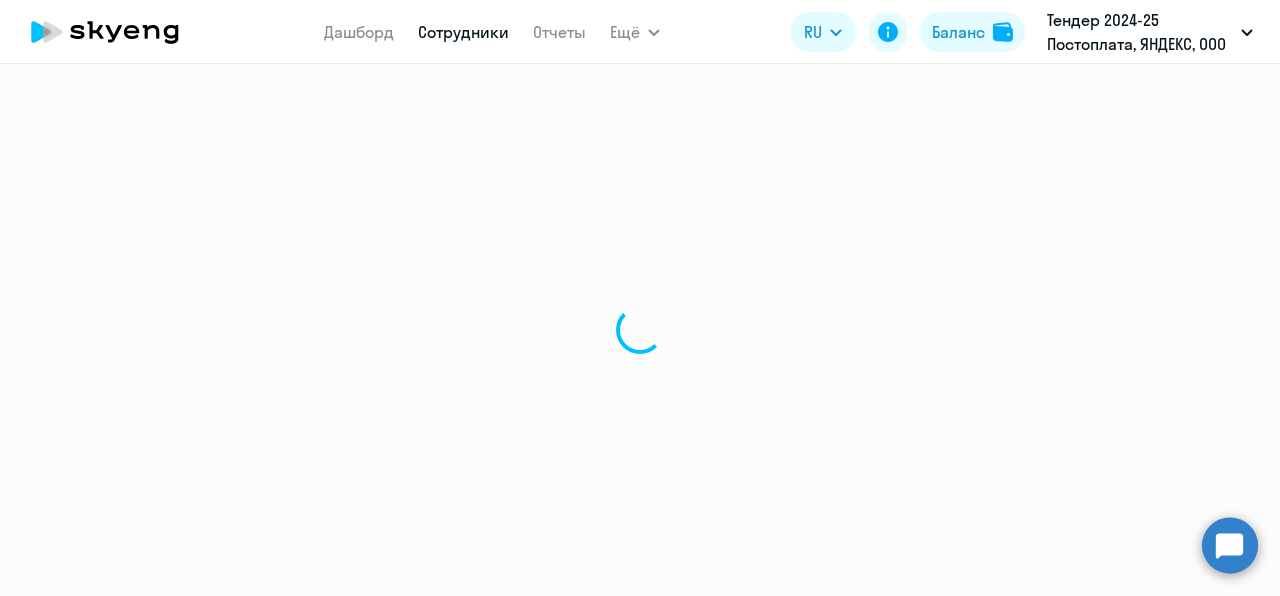 scroll, scrollTop: 0, scrollLeft: 0, axis: both 